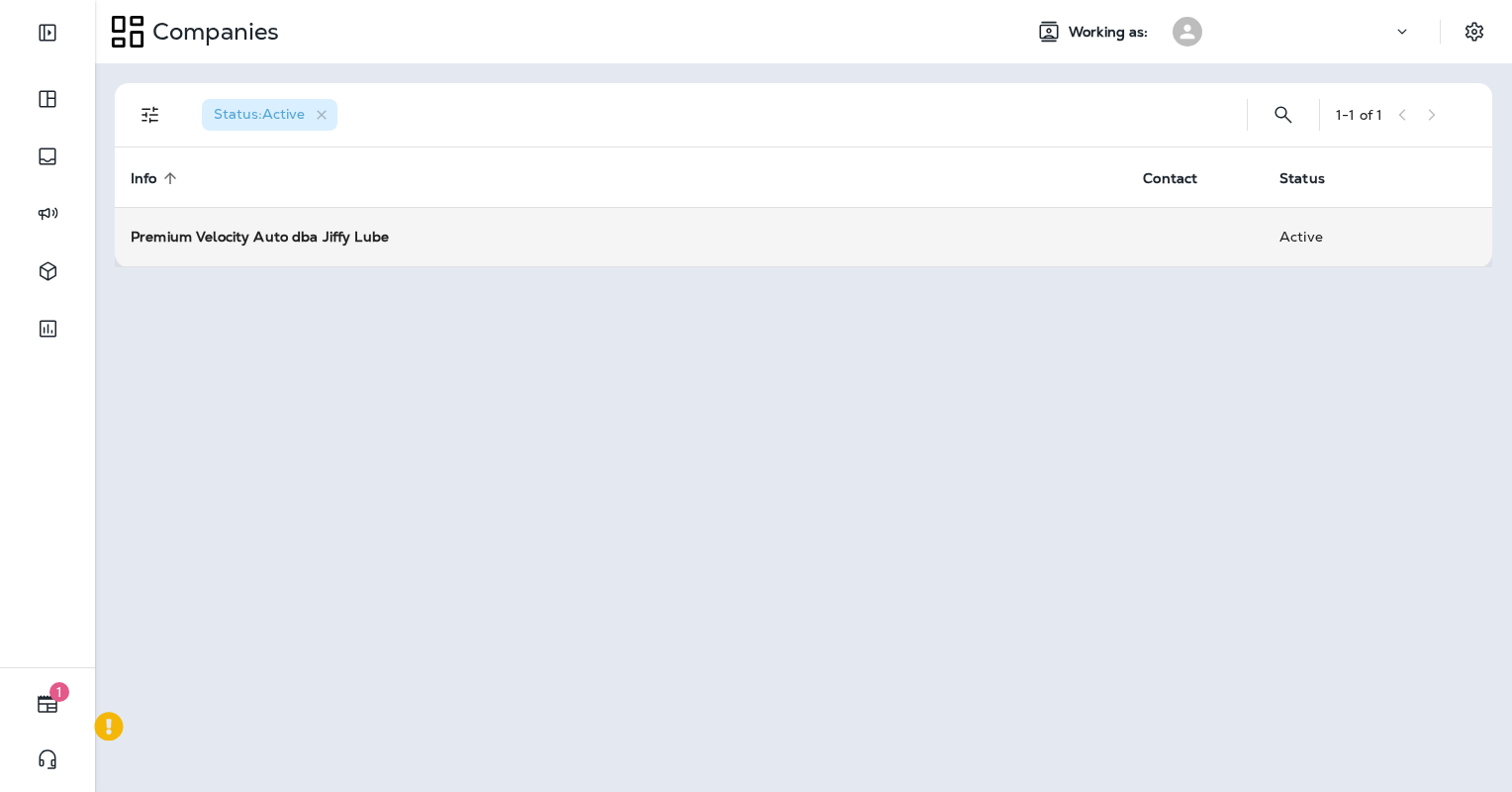 scroll, scrollTop: 0, scrollLeft: 0, axis: both 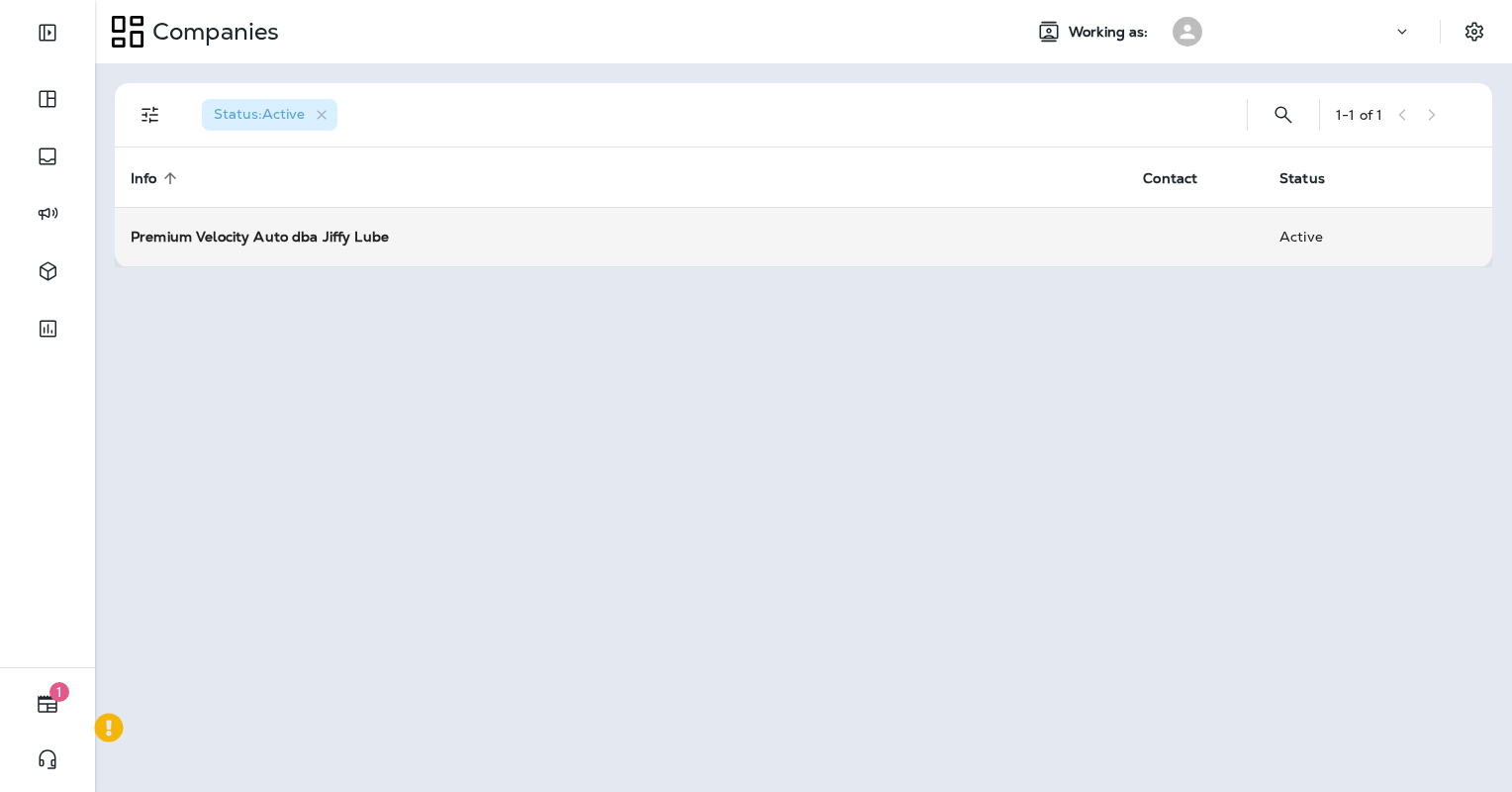 click on "Premium Velocity Auto dba Jiffy Lube" at bounding box center (259, 237) 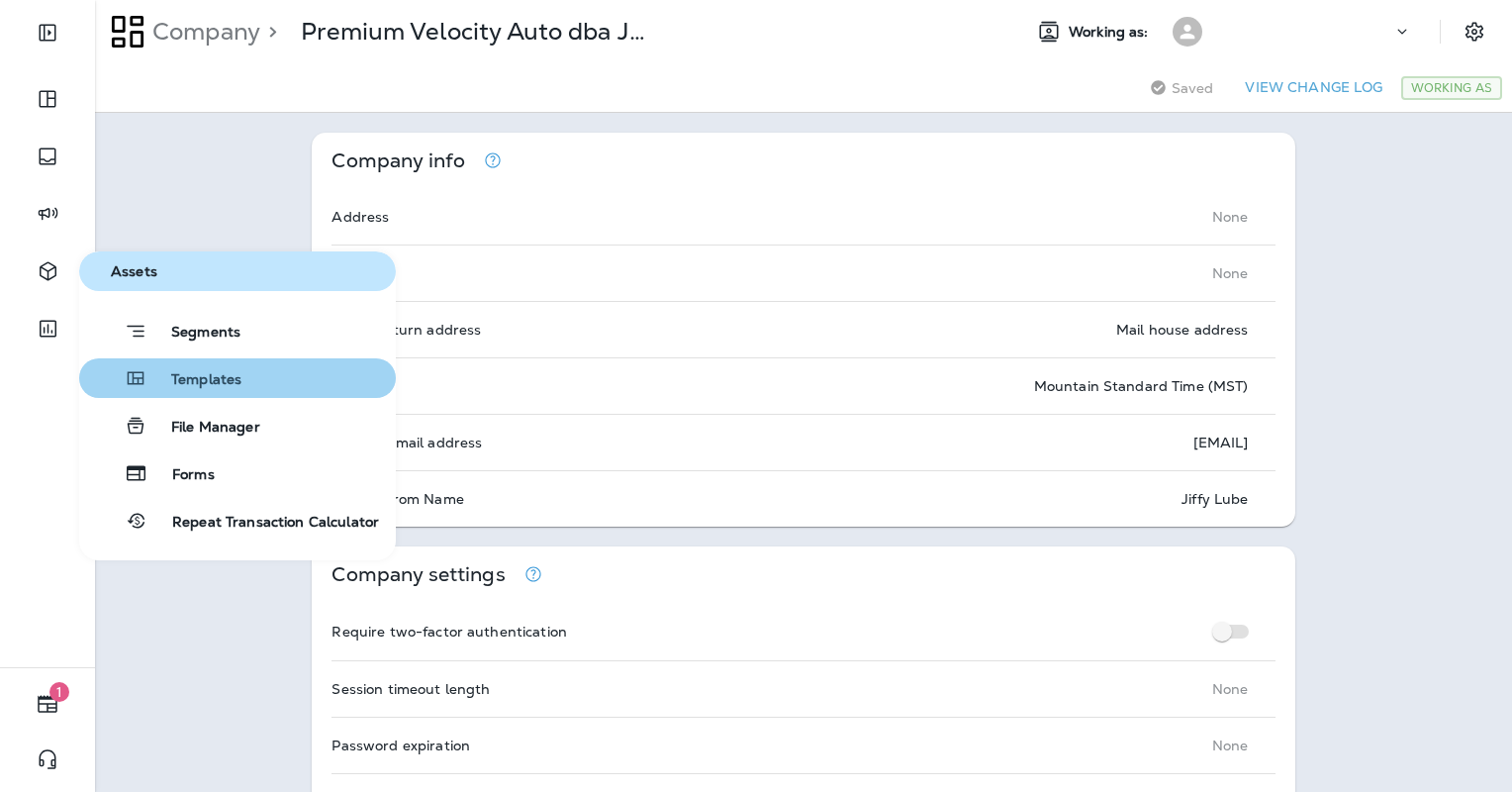 click on "Templates" at bounding box center [194, 380] 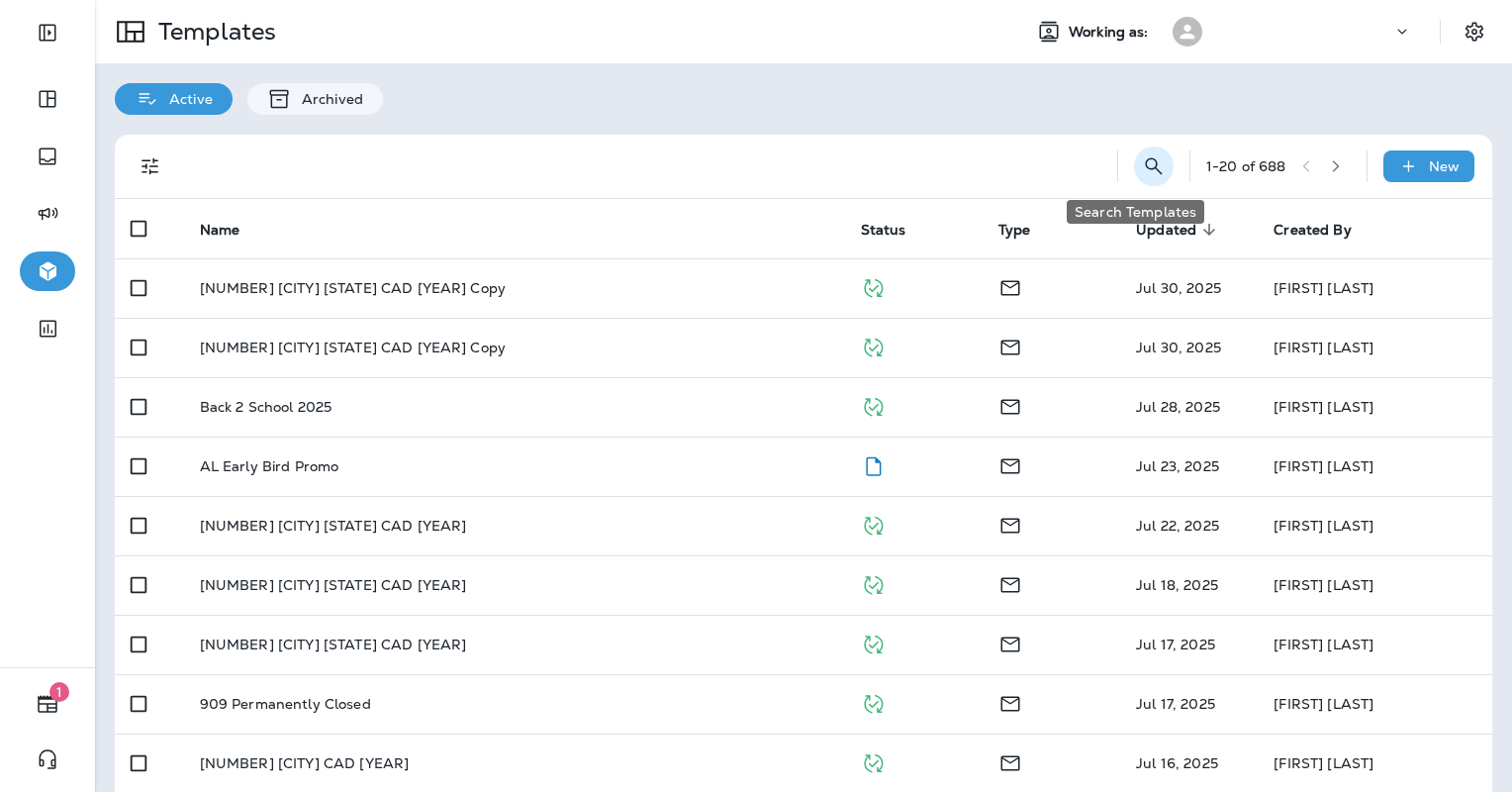 click 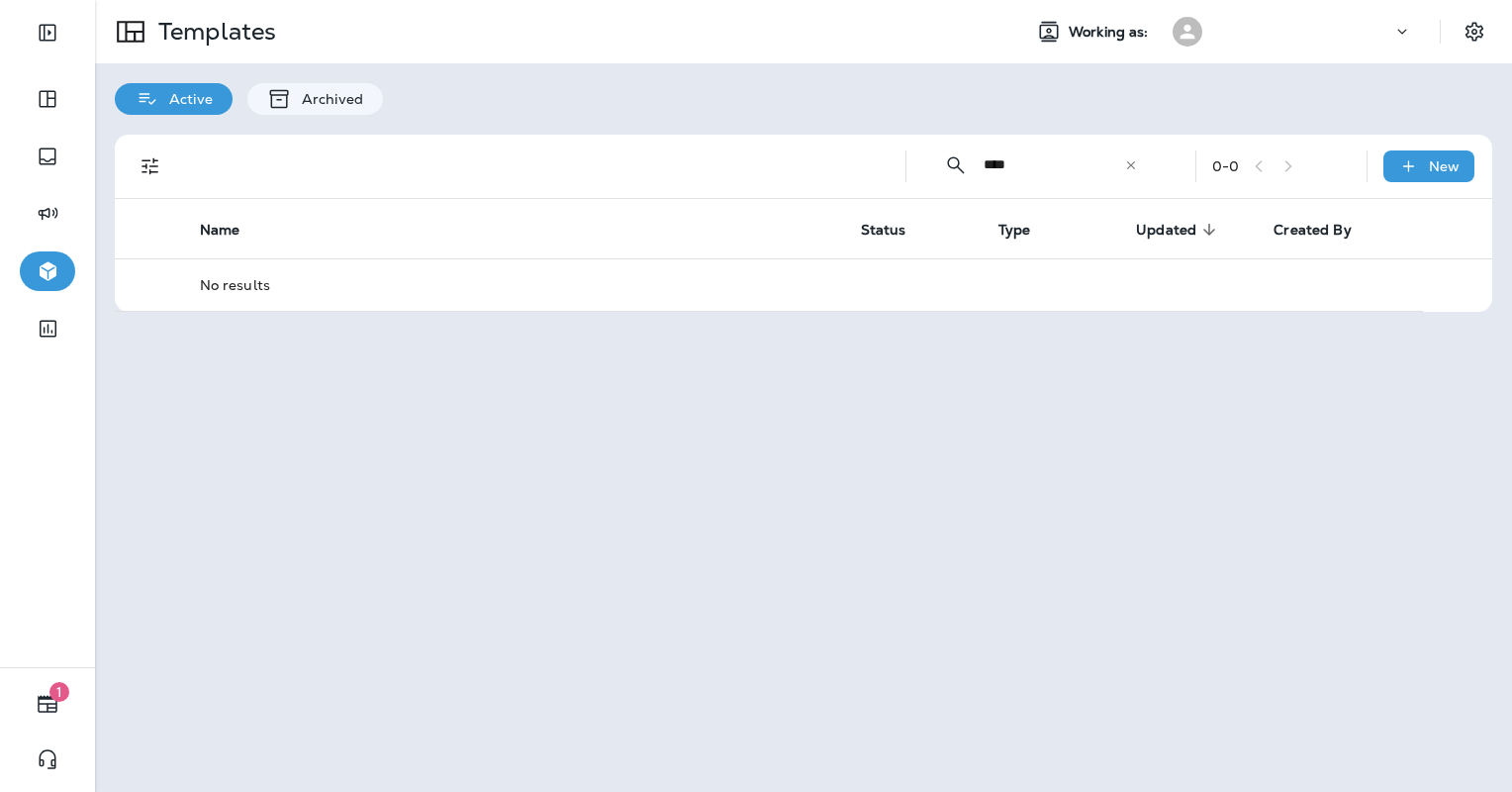 drag, startPoint x: 1032, startPoint y: 158, endPoint x: 848, endPoint y: 158, distance: 184 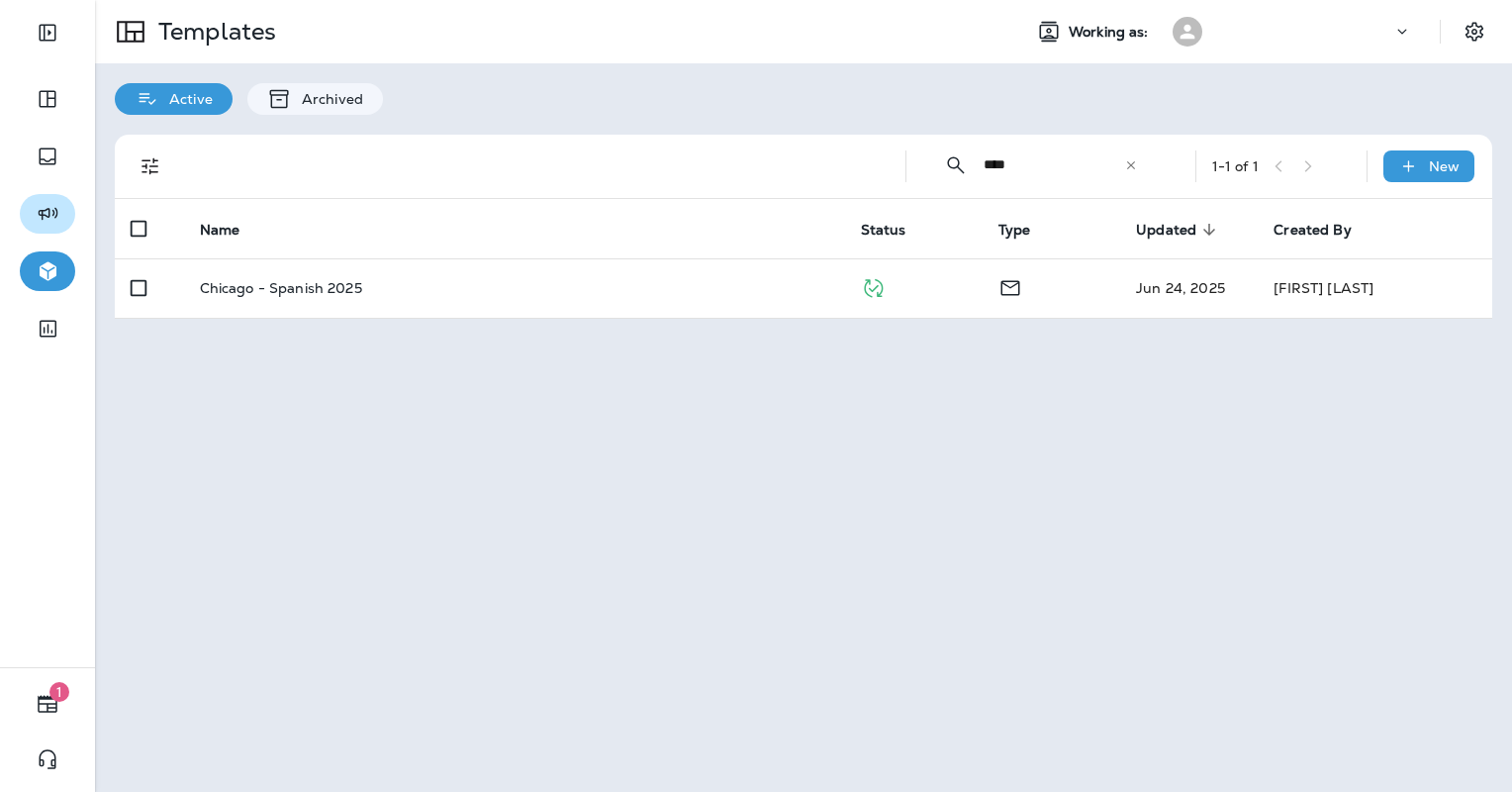 type on "****" 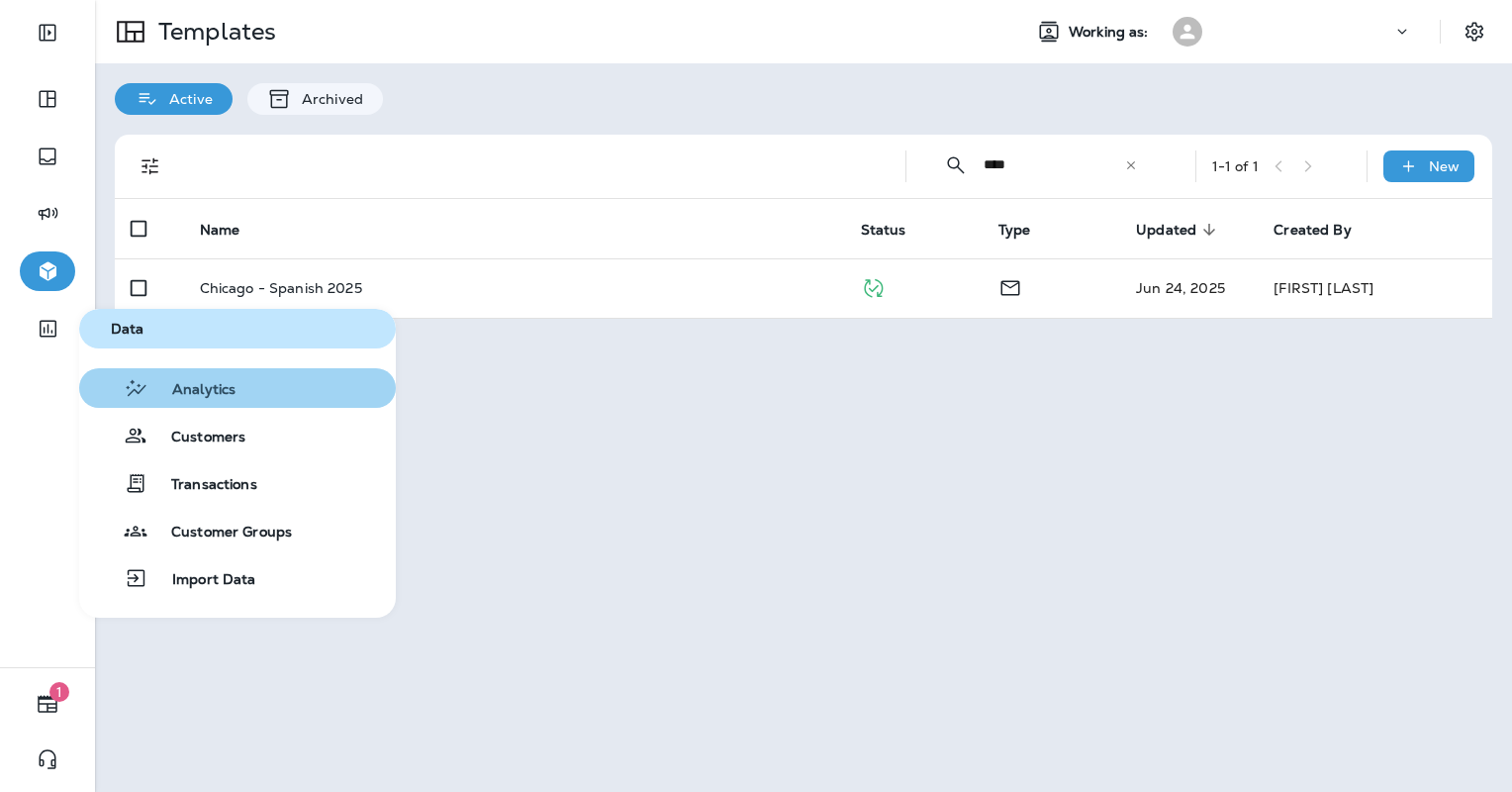 click on "Analytics" at bounding box center [237, 388] 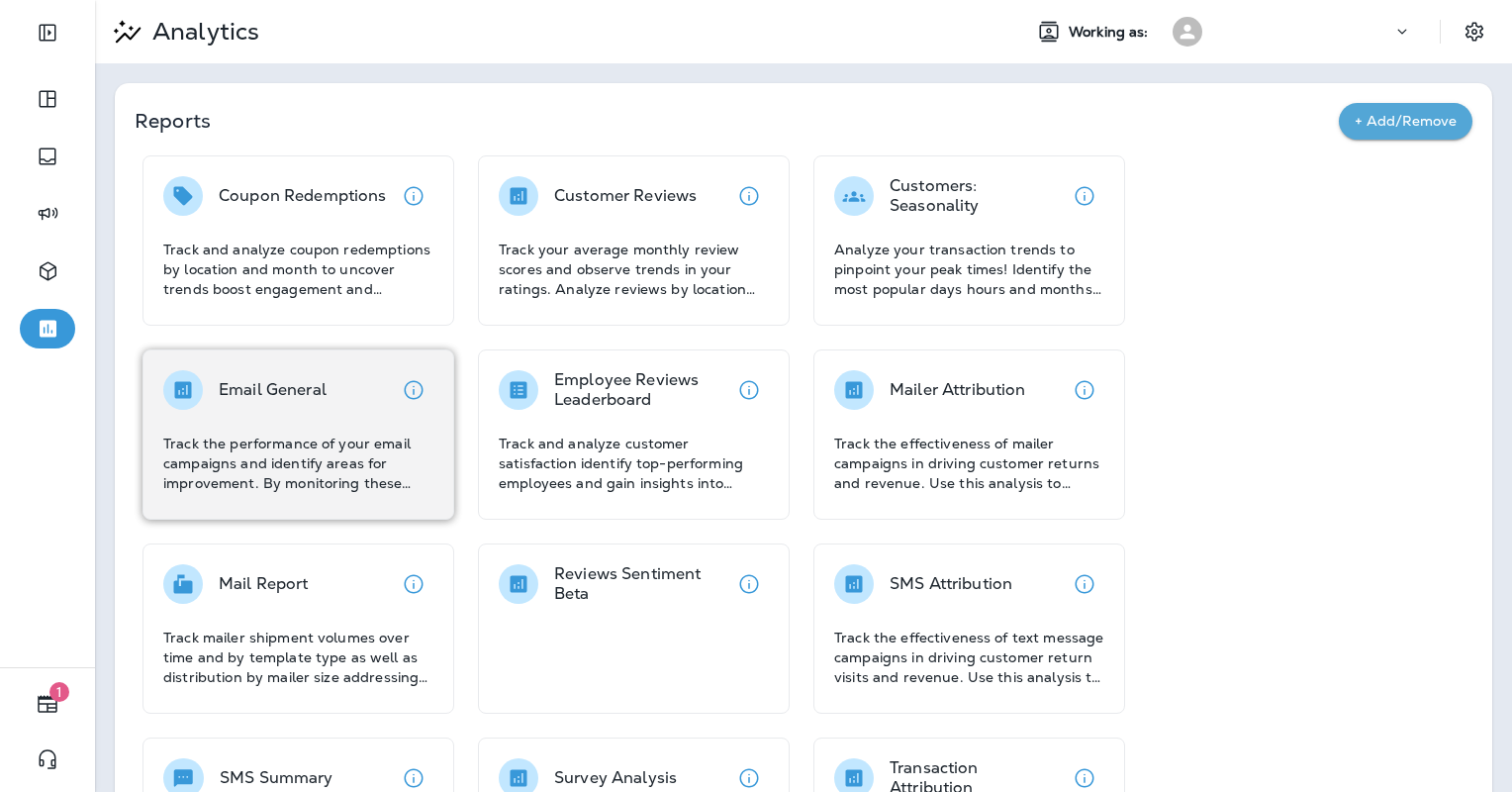 click on "Email General Track the performance of your email campaigns and identify areas for improvement. By monitoring these metrics, you can optimize your email campaigns to improve engagement and drive conversions." at bounding box center [298, 432] 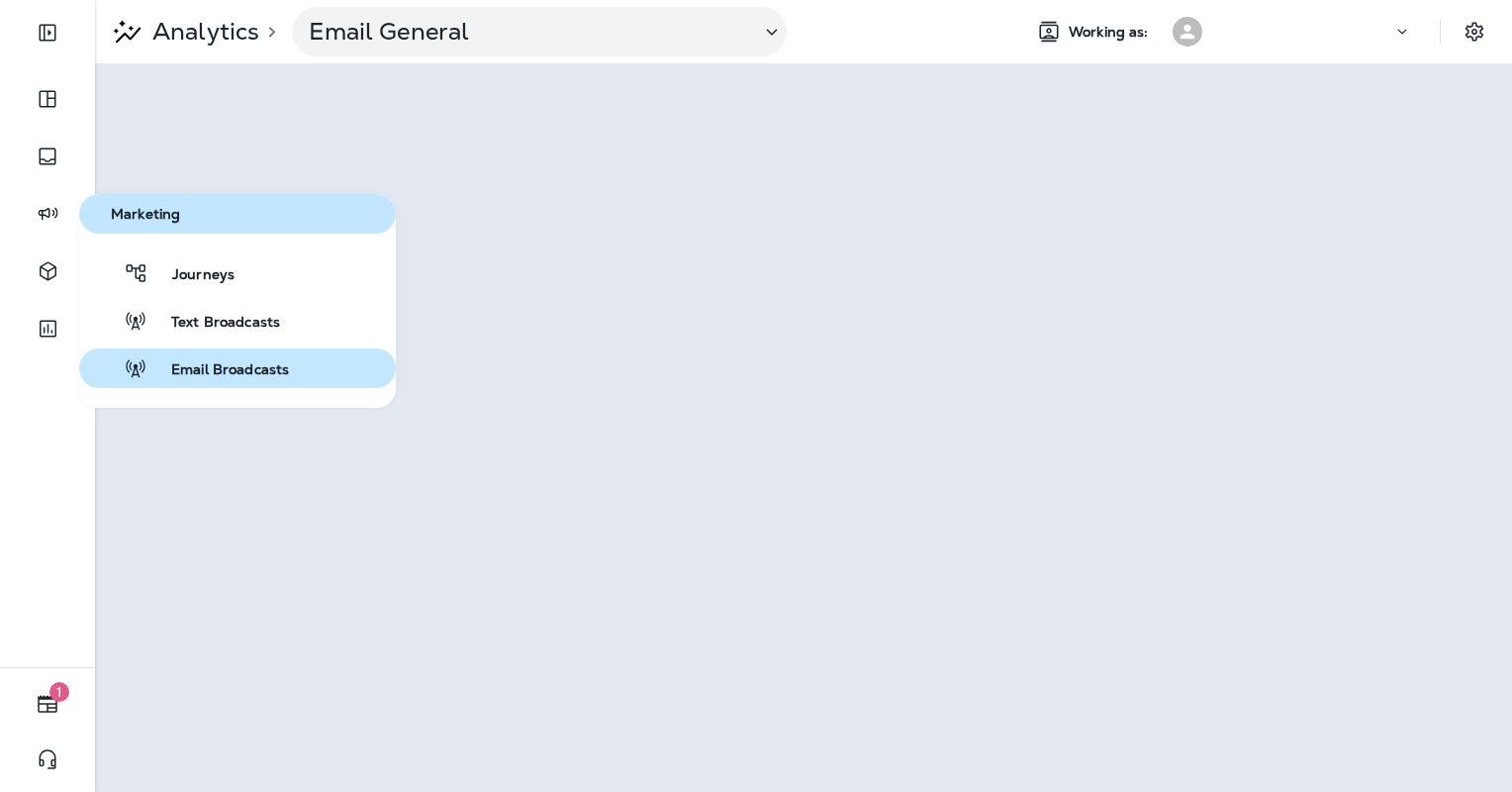 click on "Email Broadcasts" at bounding box center [218, 370] 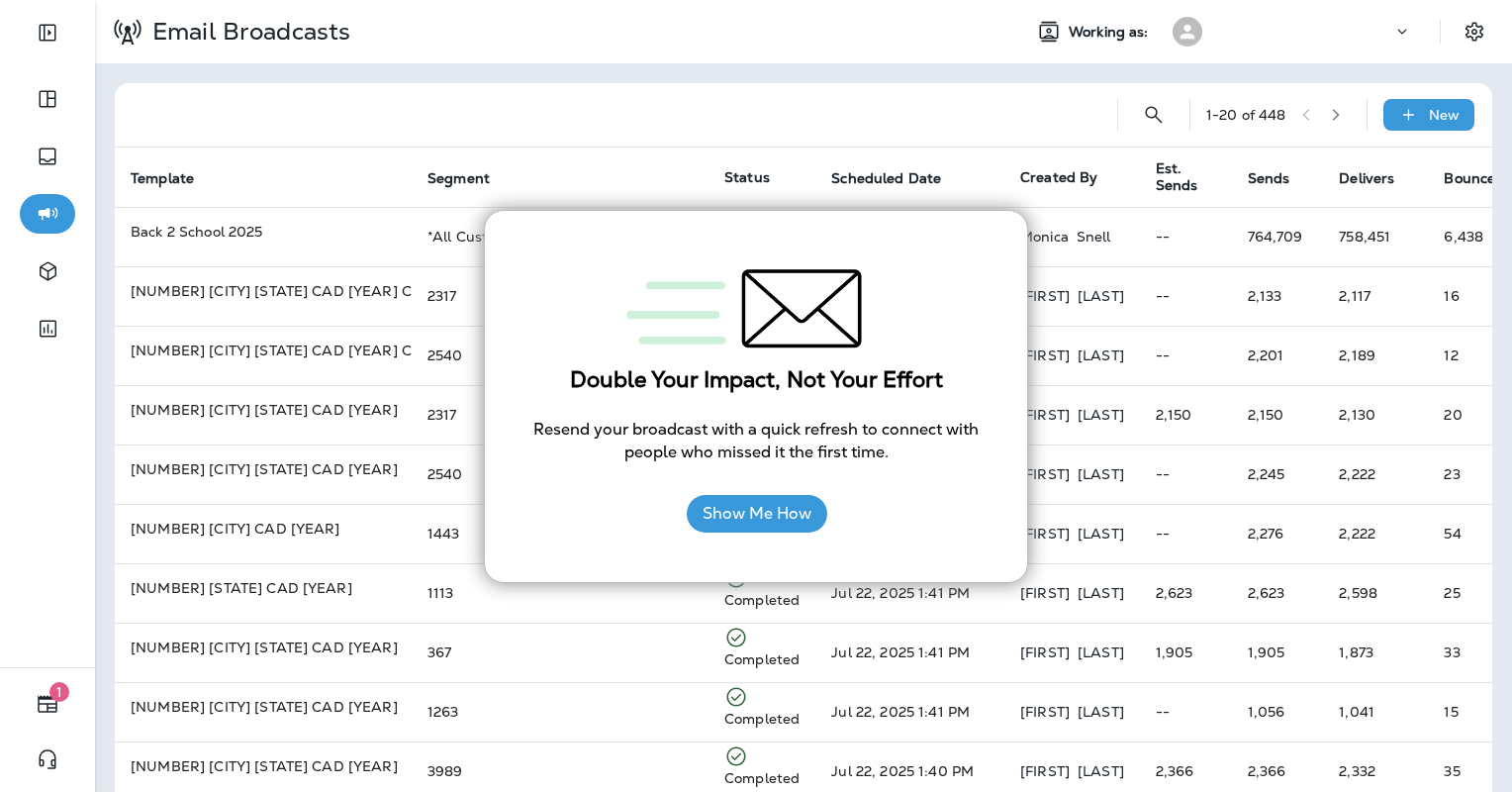 click at bounding box center (756, 309) 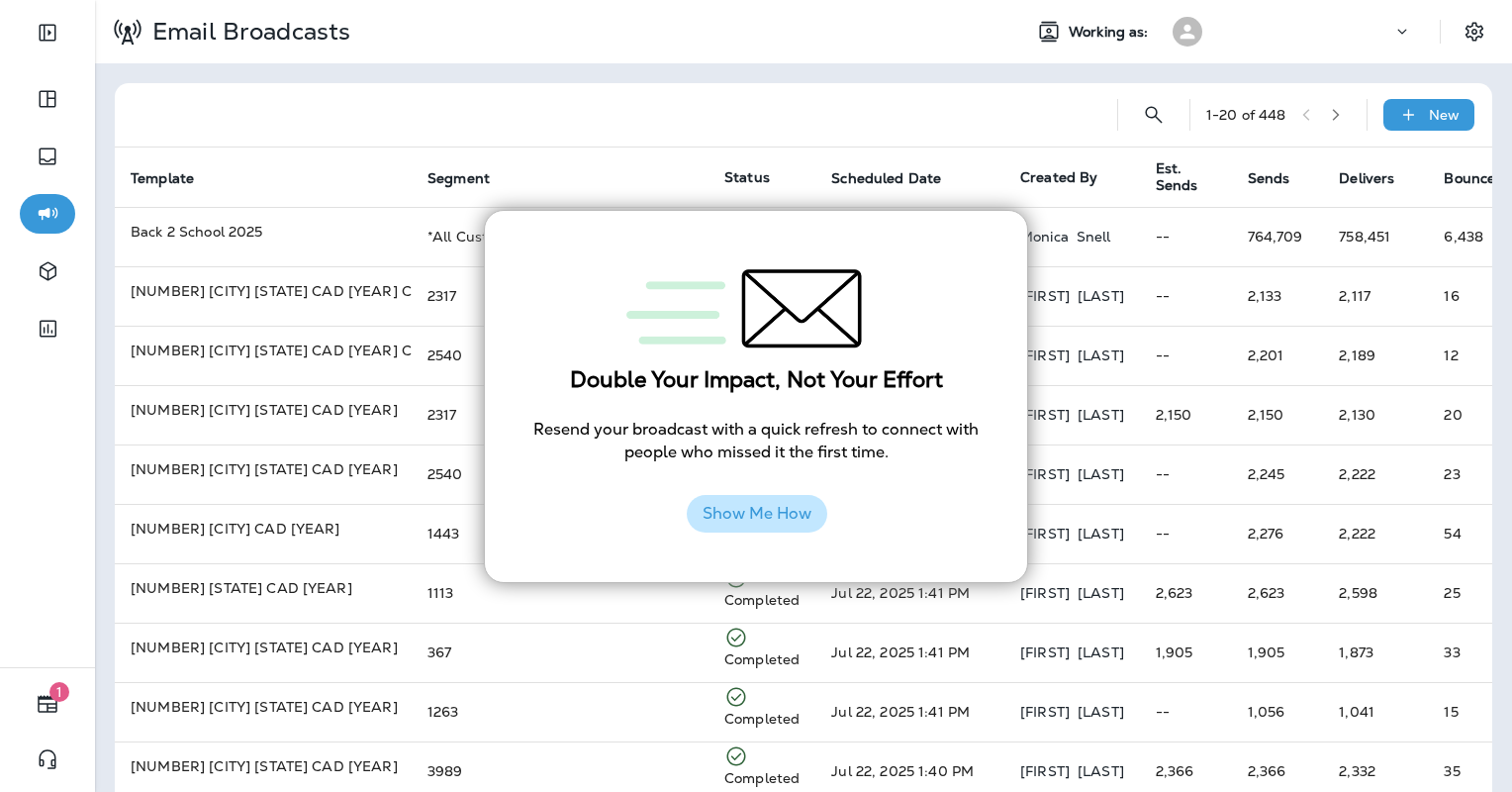 click on "Show Me How" at bounding box center [757, 514] 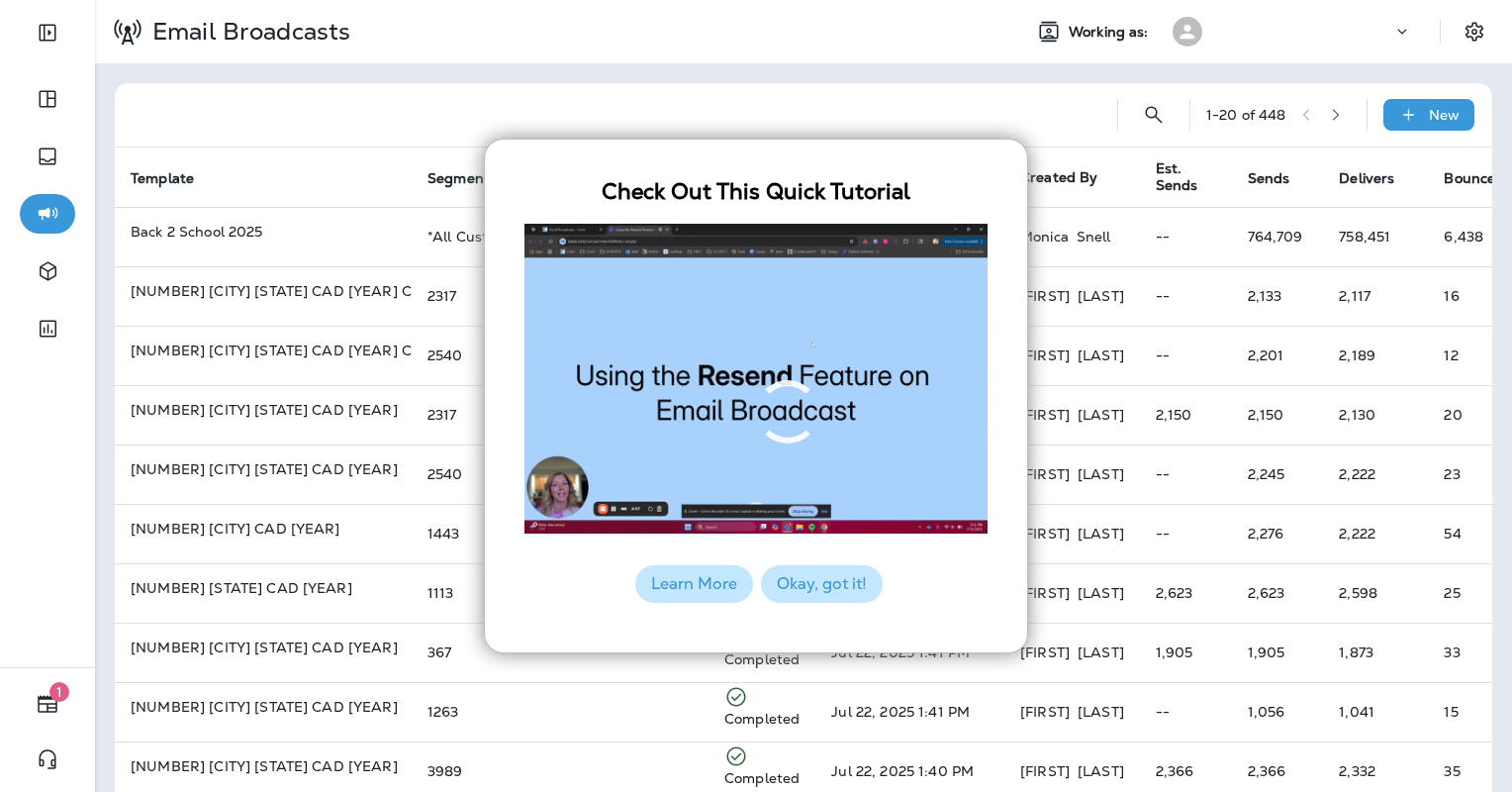 click on "Okay, got it!" at bounding box center [821, 584] 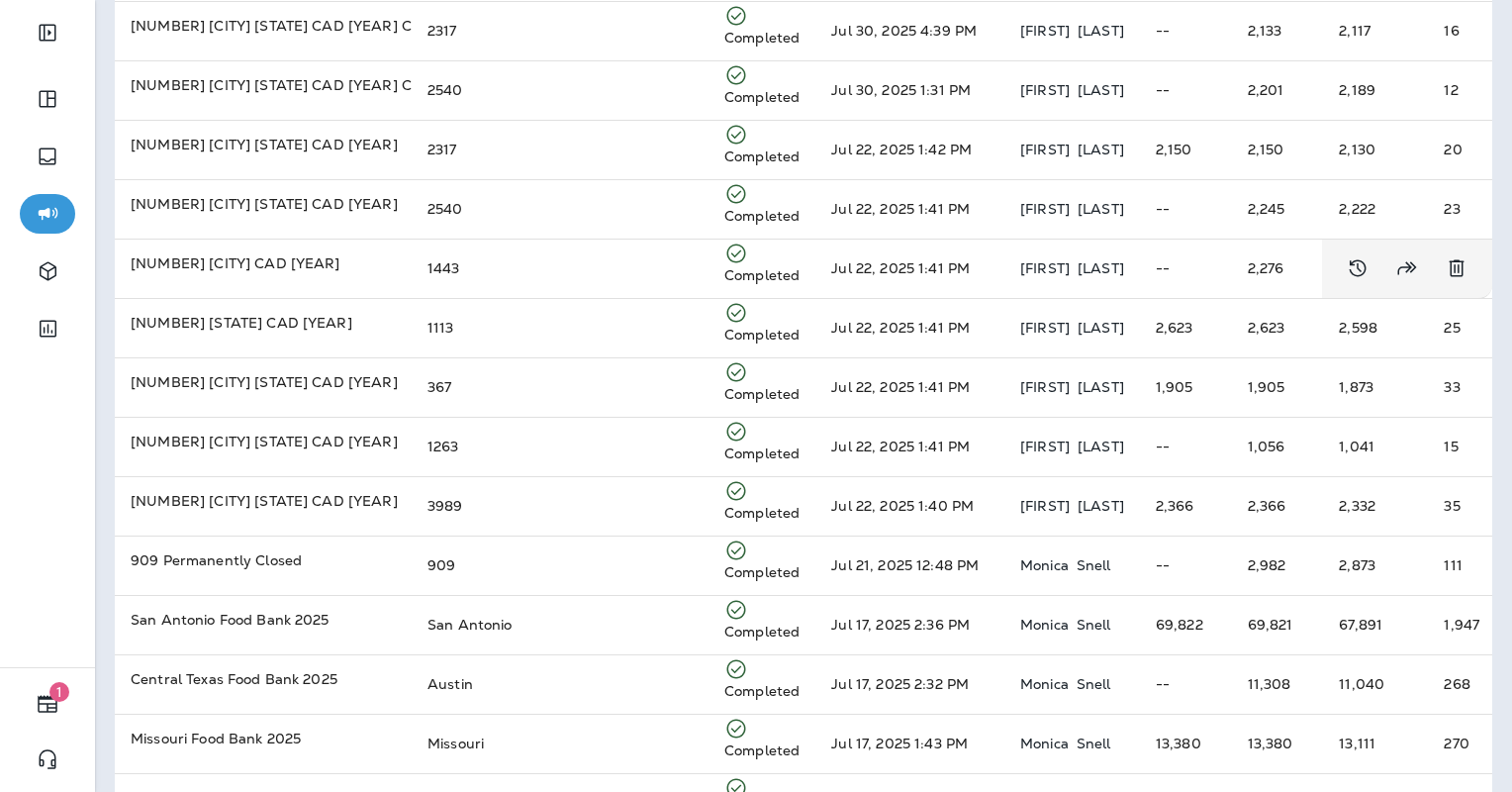 scroll, scrollTop: 0, scrollLeft: 0, axis: both 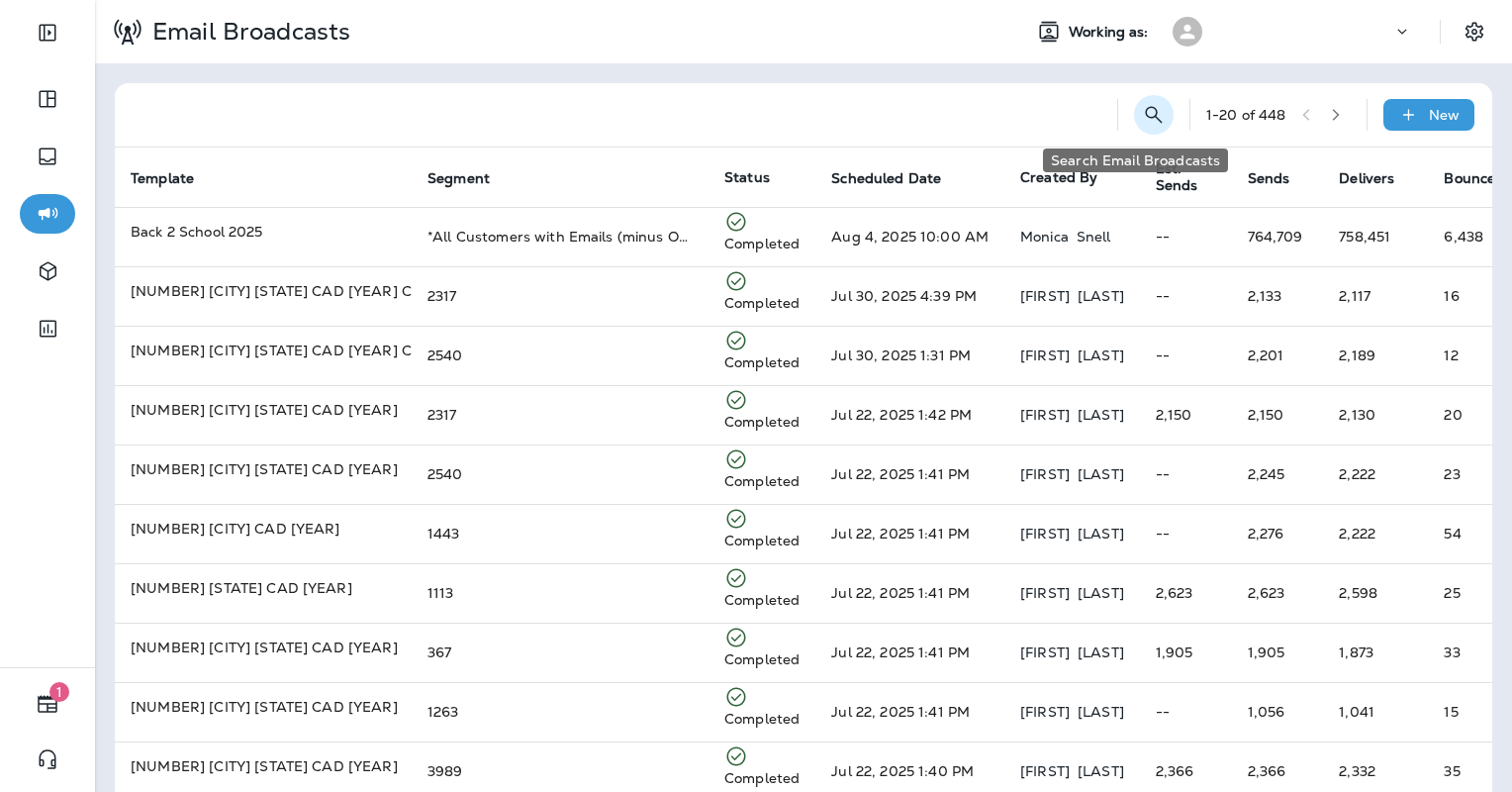 click 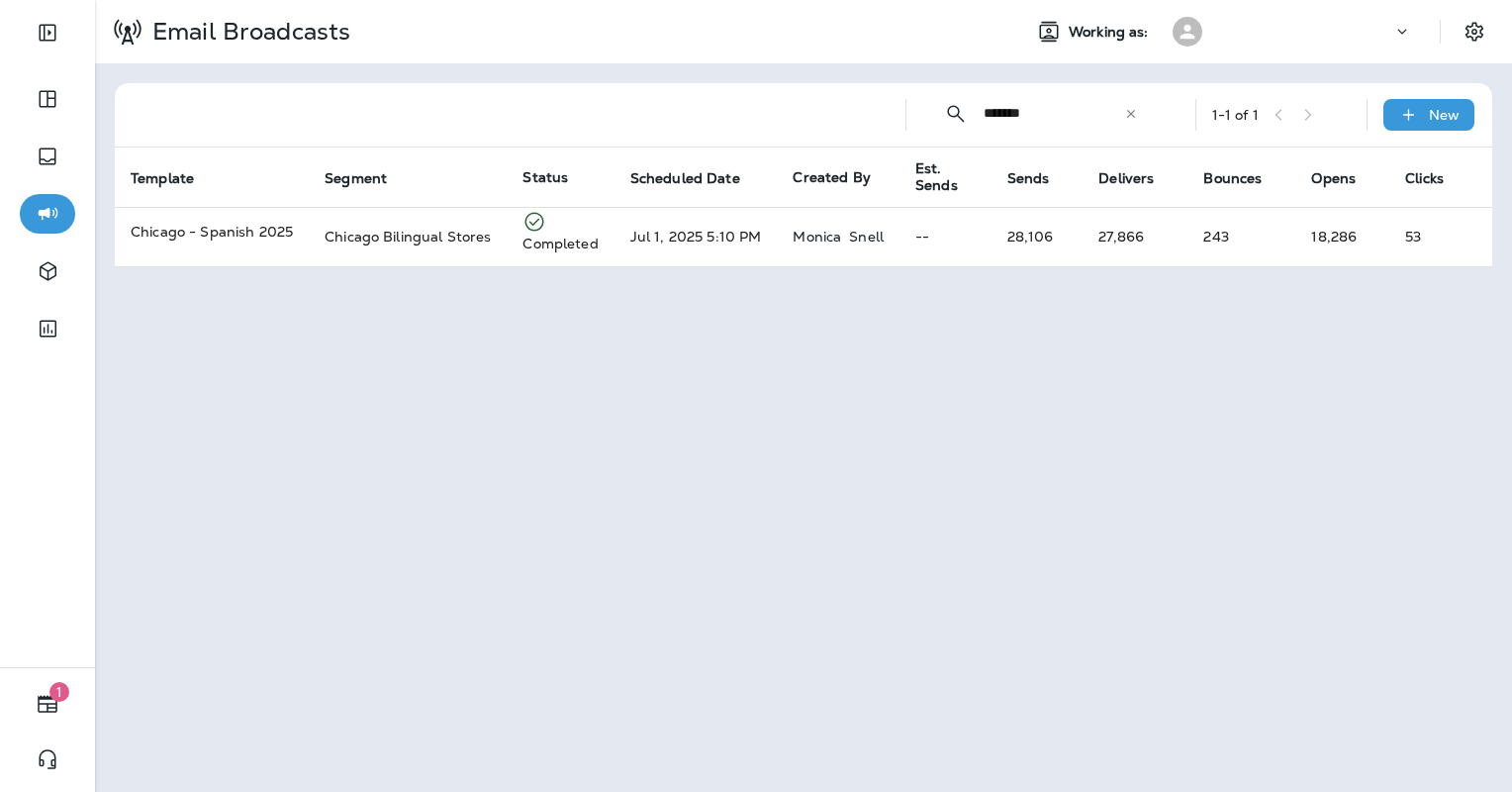 type on "*******" 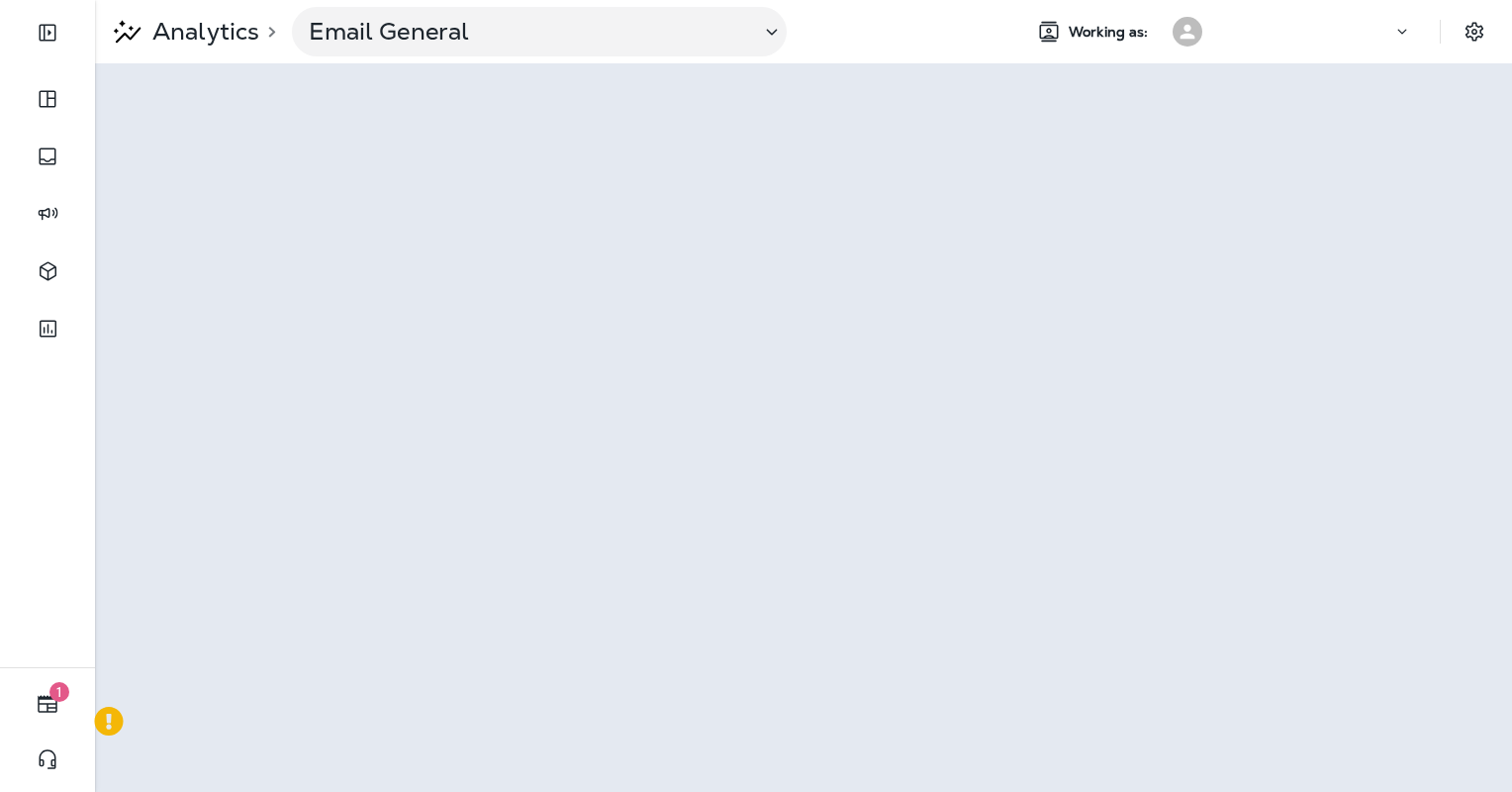 scroll, scrollTop: 0, scrollLeft: 0, axis: both 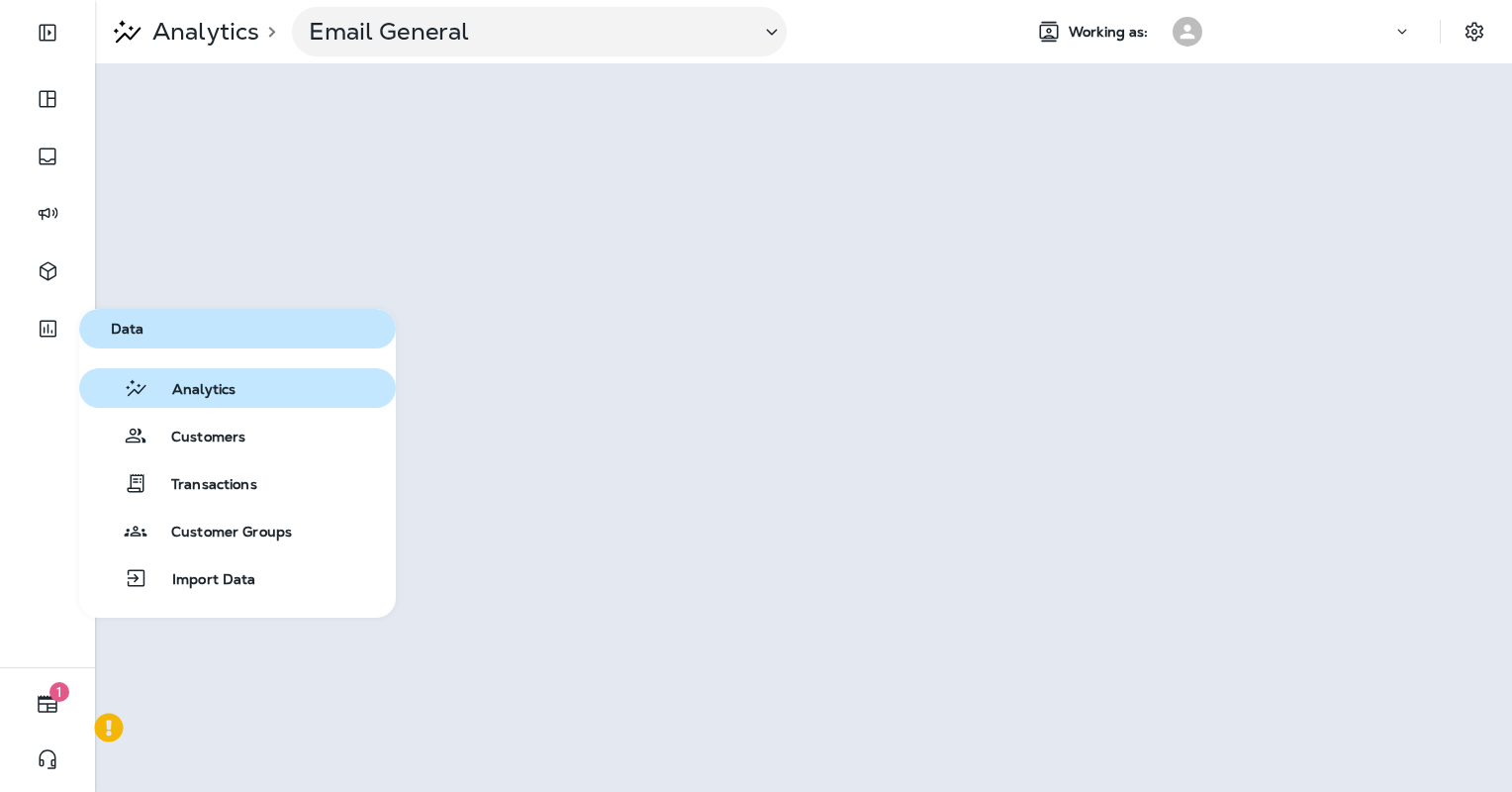 click on "Analytics" at bounding box center (192, 390) 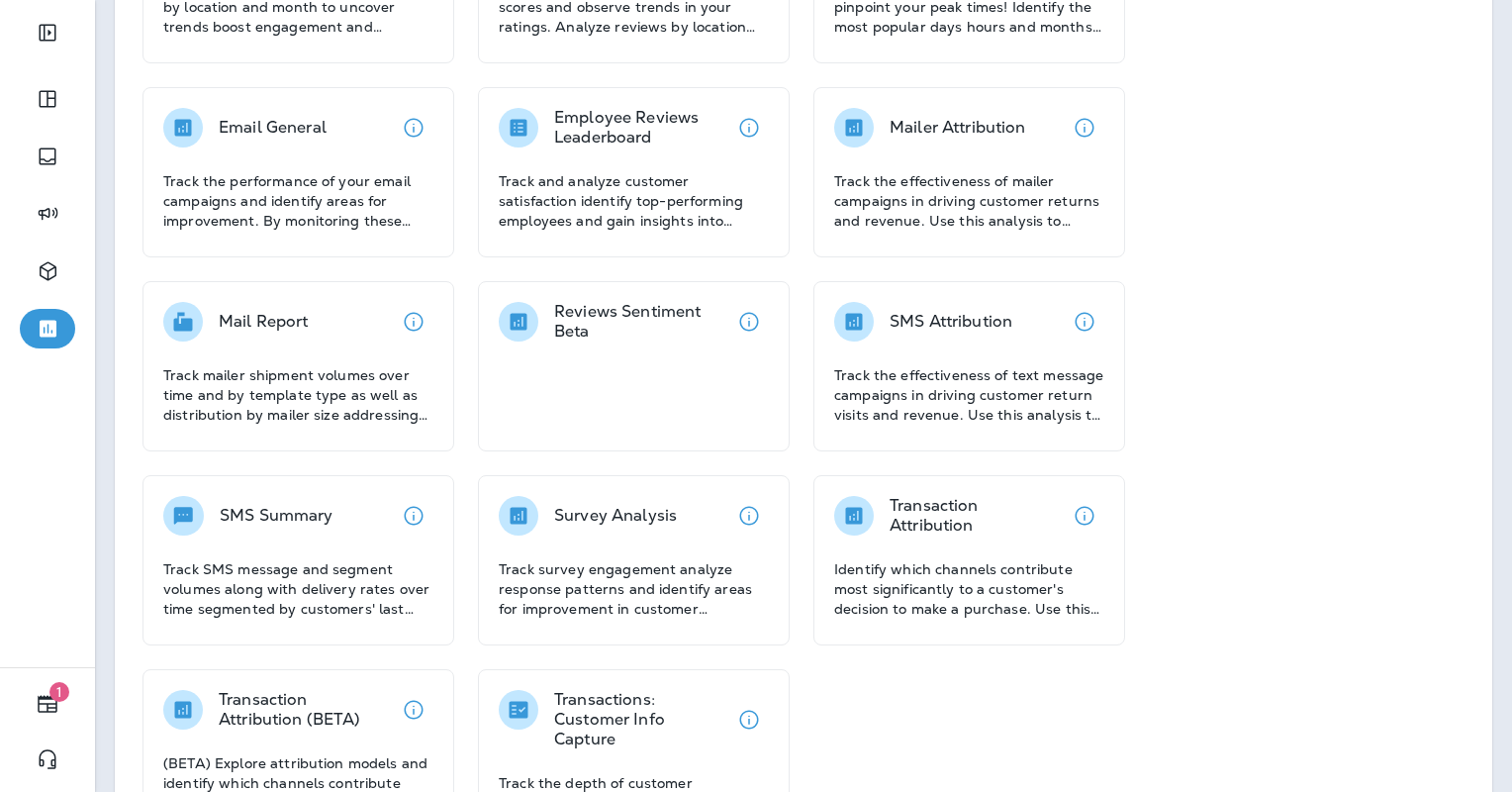 scroll, scrollTop: 297, scrollLeft: 0, axis: vertical 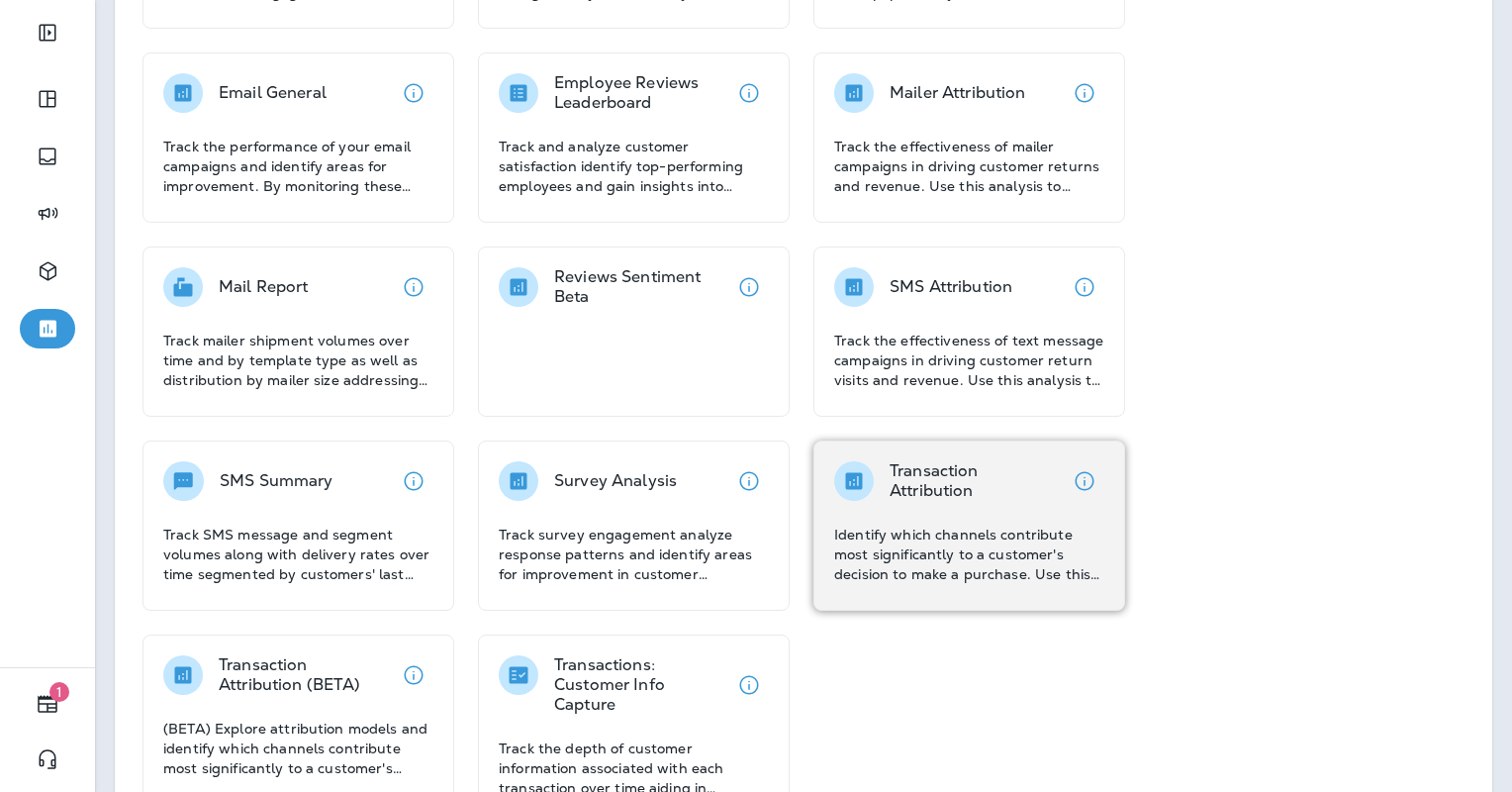 click on "Identify which channels contribute most significantly to a customer's decision to make a purchase. Use this analysis to allocate resources effectively and optimize your marketing mix for better ROI." at bounding box center (969, 554) 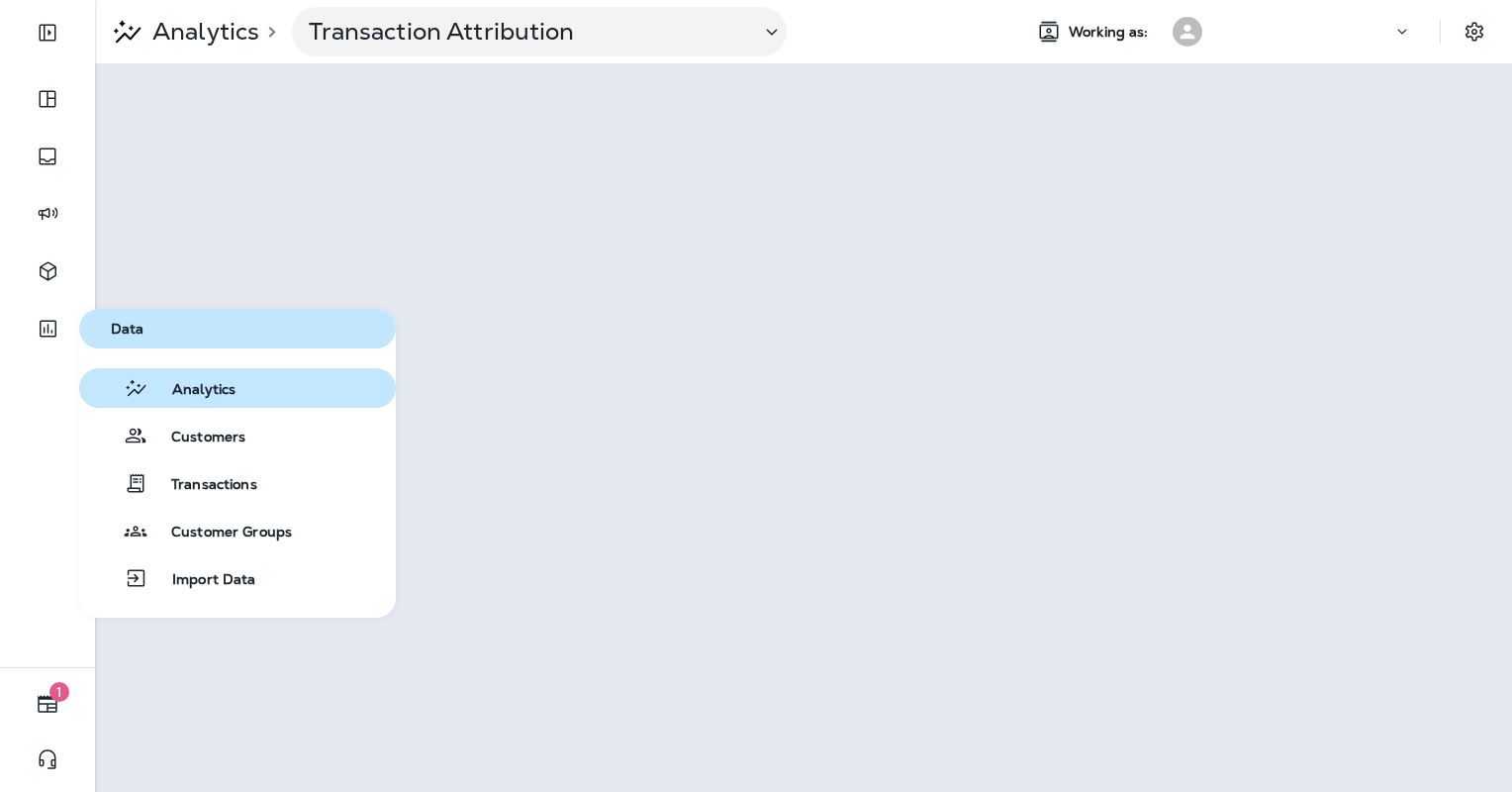 click on "Analytics" at bounding box center [192, 390] 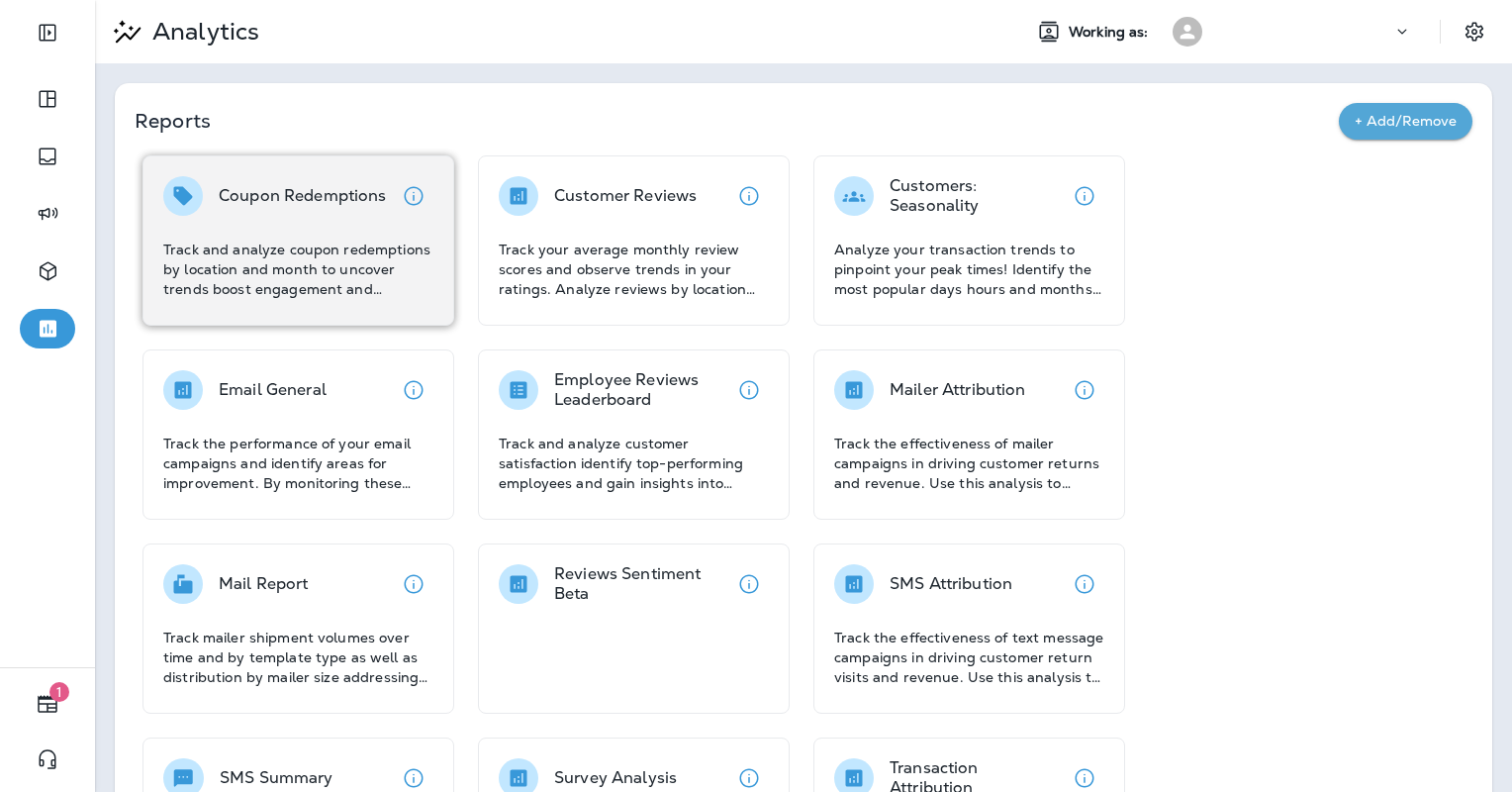 click on "Track and analyze coupon redemptions by location and month to uncover trends  boost engagement  and optimize your promotional strategies." at bounding box center (298, 269) 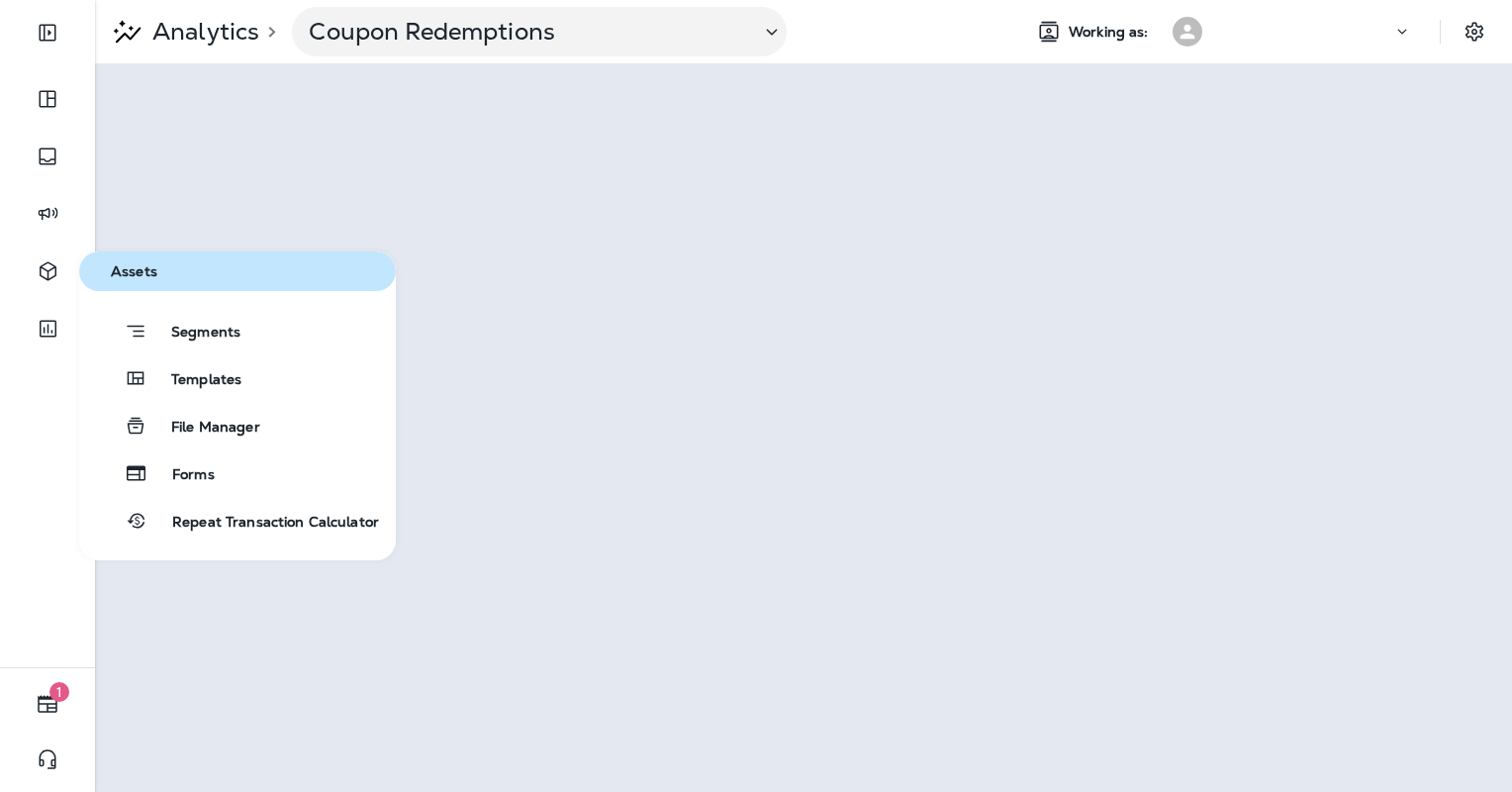drag, startPoint x: 236, startPoint y: 322, endPoint x: 4, endPoint y: 398, distance: 244.13111 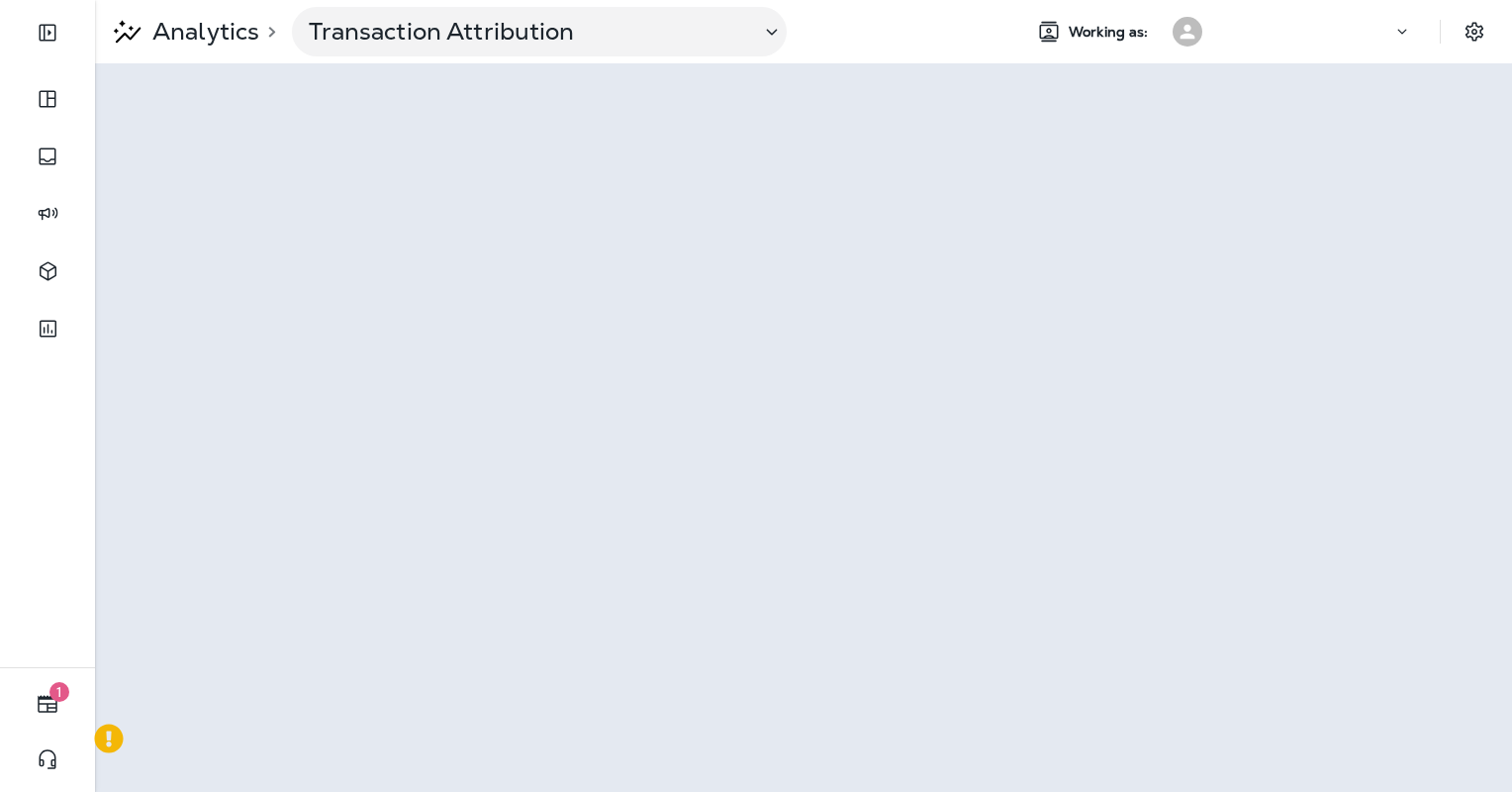 scroll, scrollTop: 0, scrollLeft: 0, axis: both 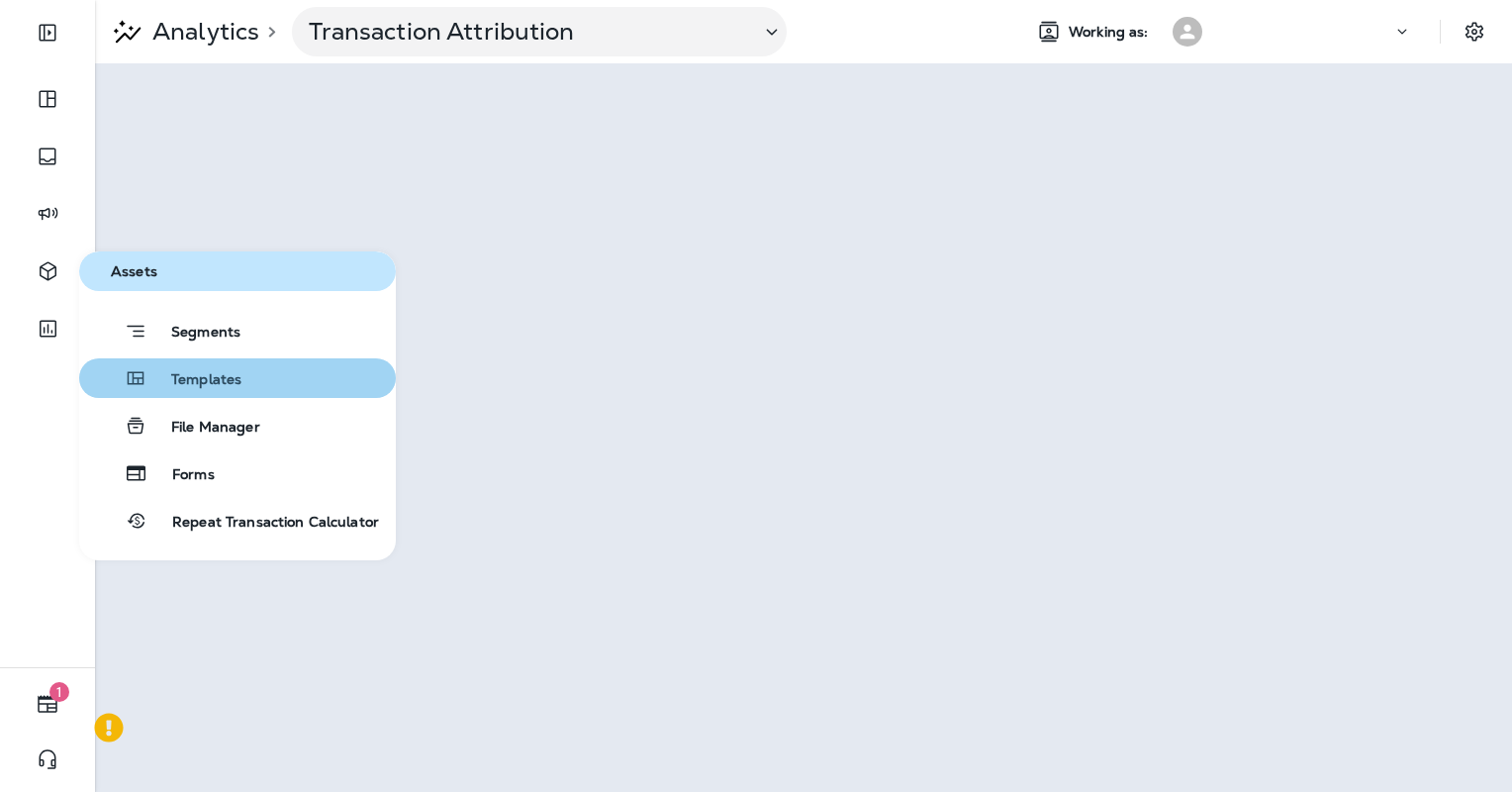 click on "Templates" at bounding box center (194, 380) 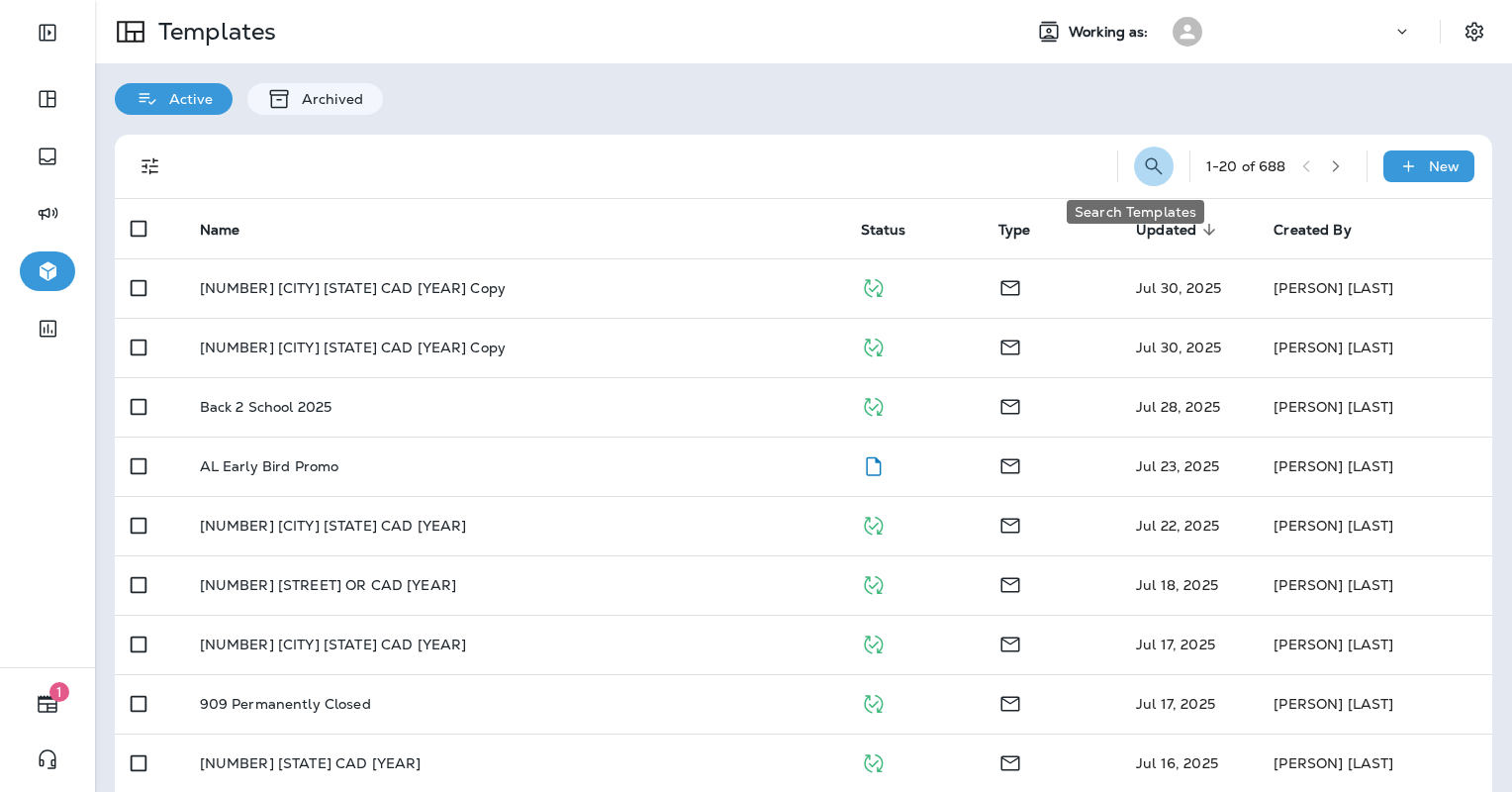 click 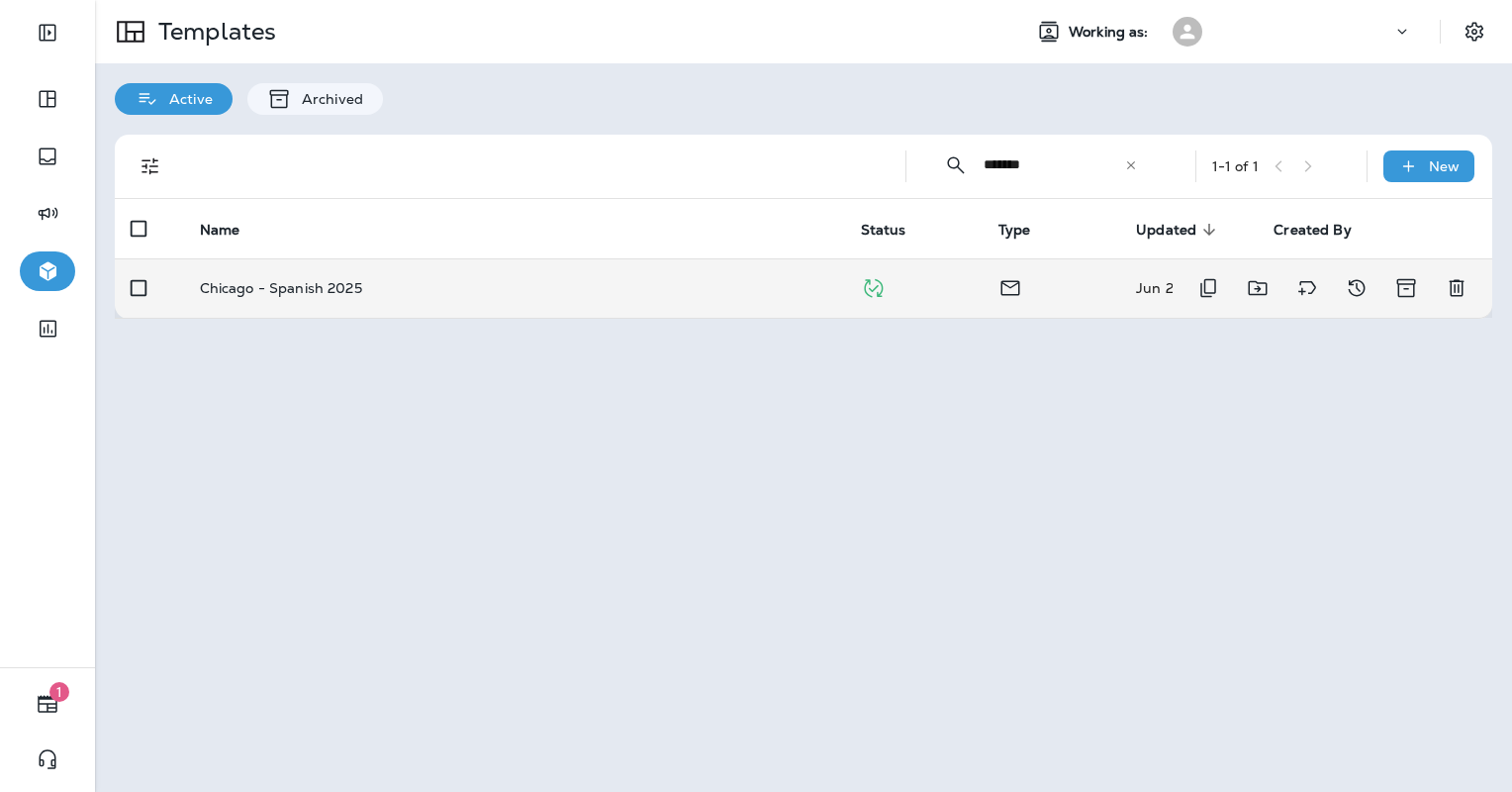 type on "*******" 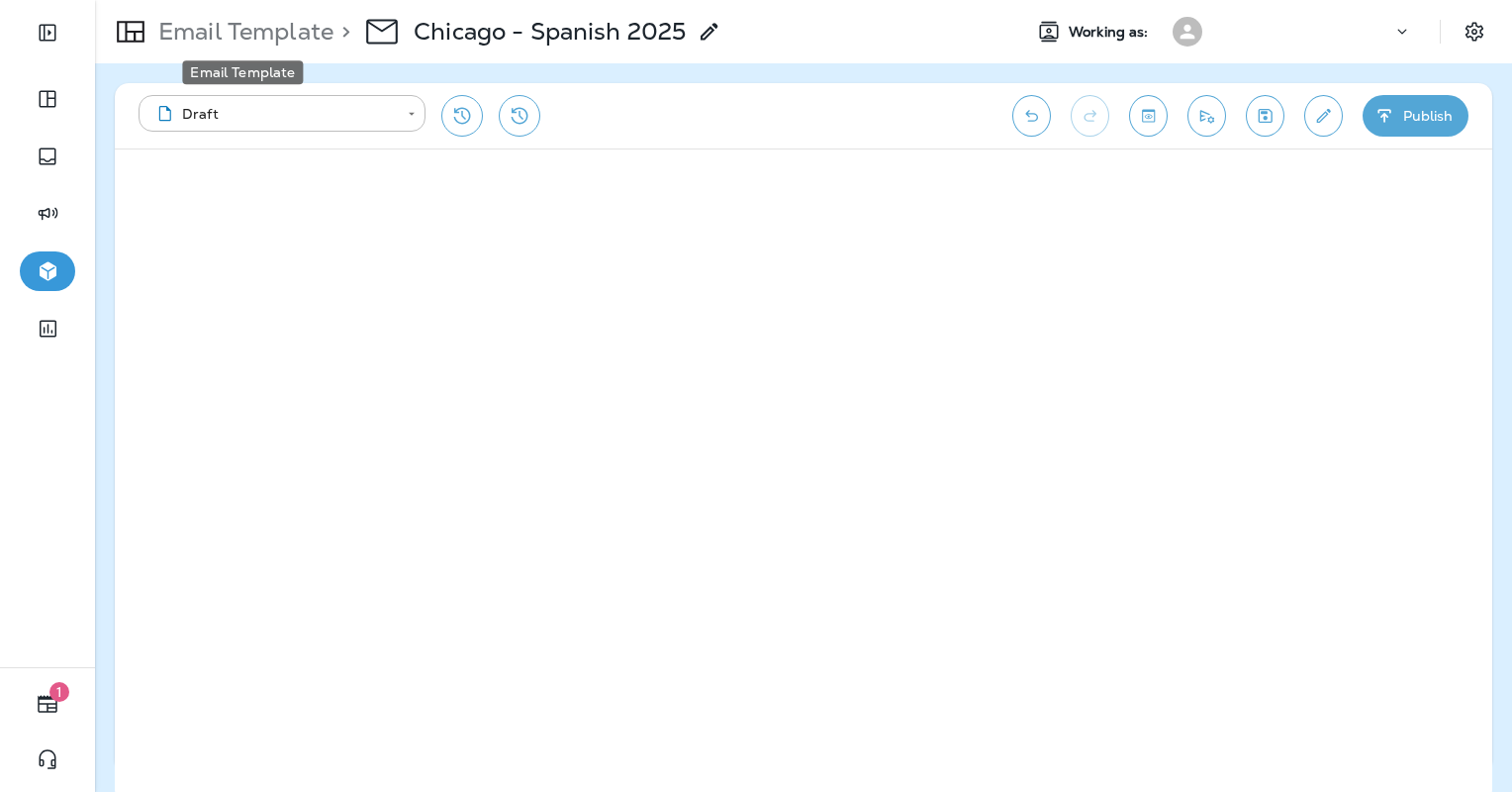 click on "Email Template" at bounding box center (241, 32) 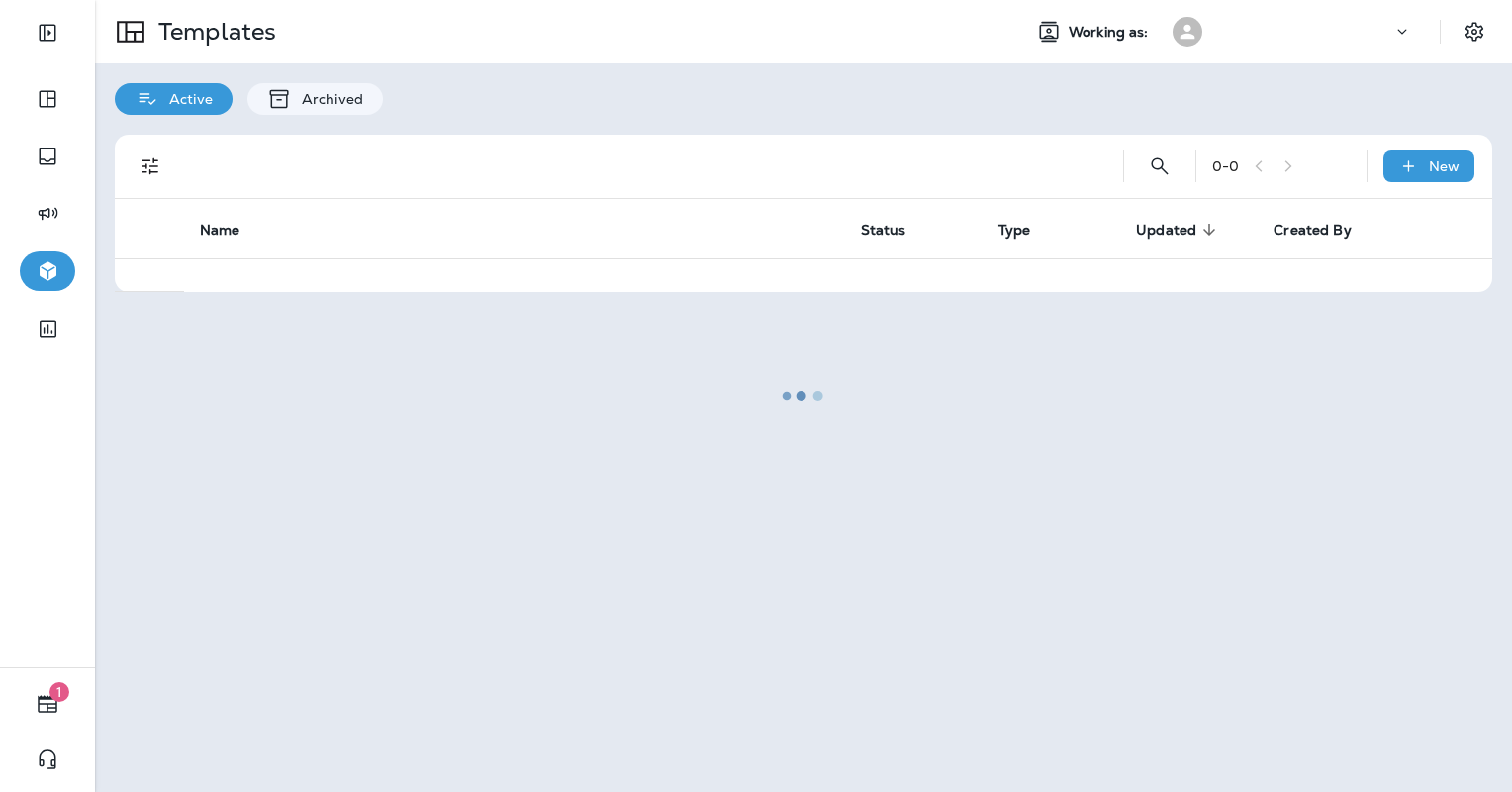 click at bounding box center [803, 396] 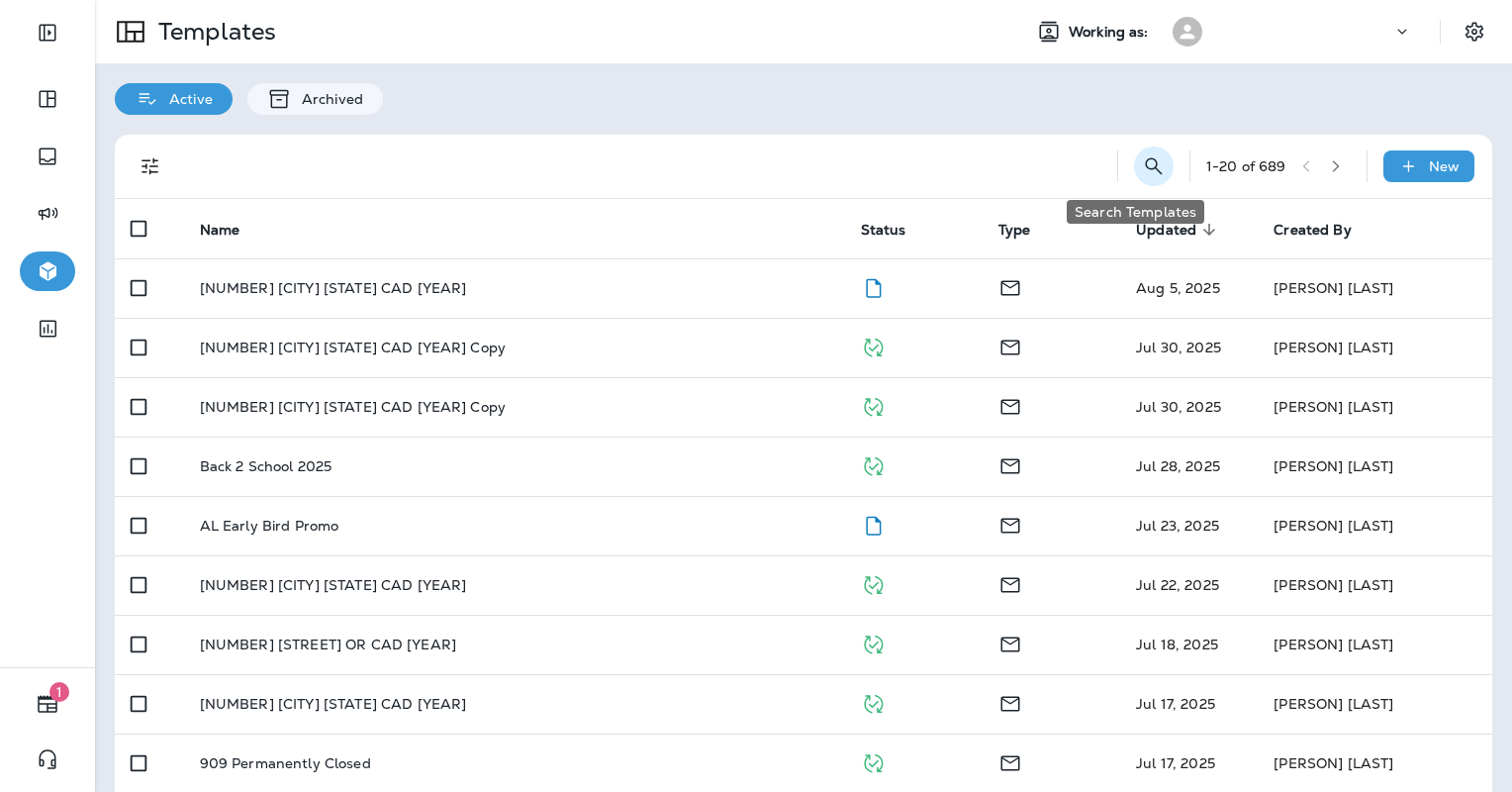 click 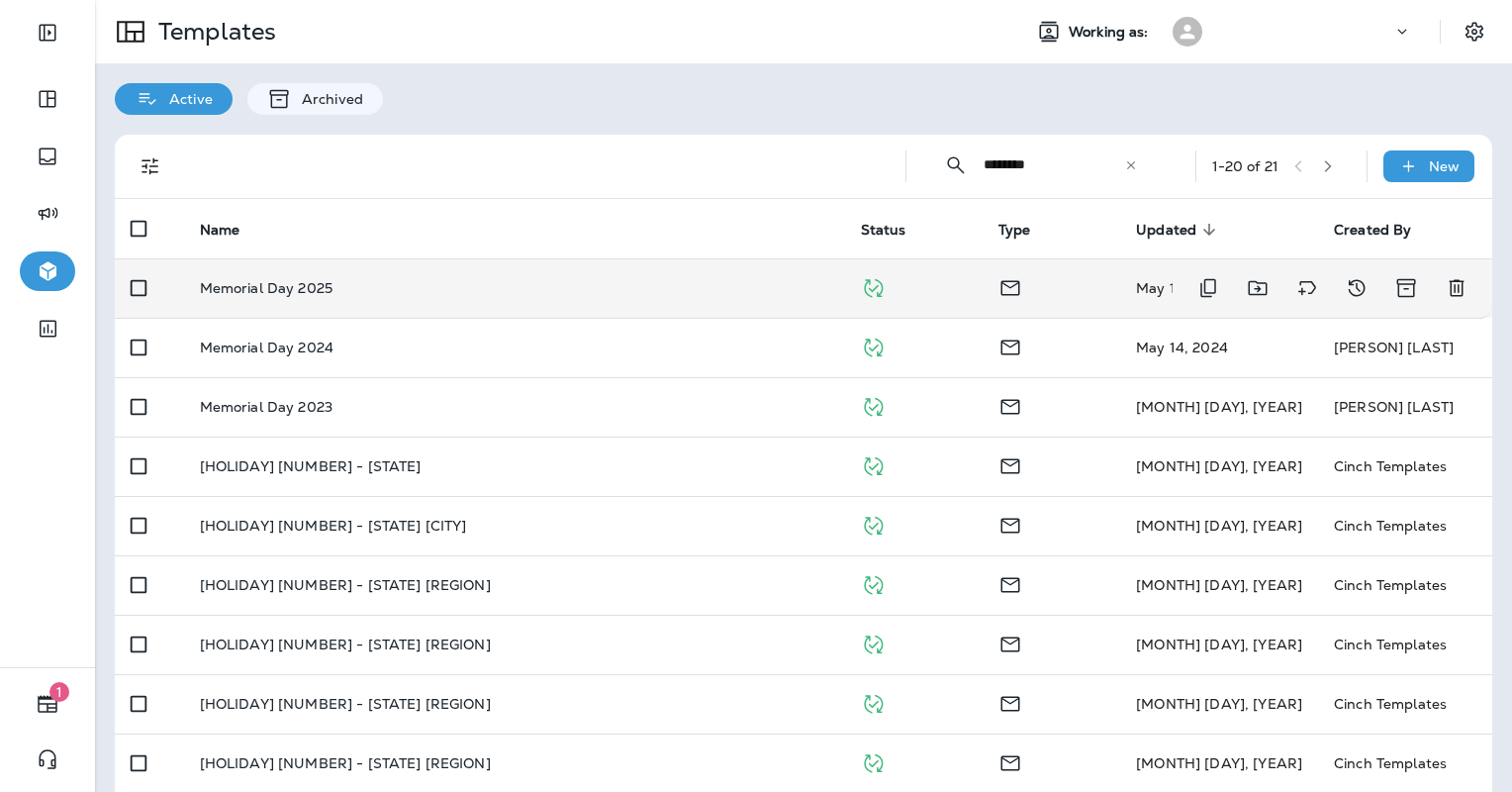 type on "********" 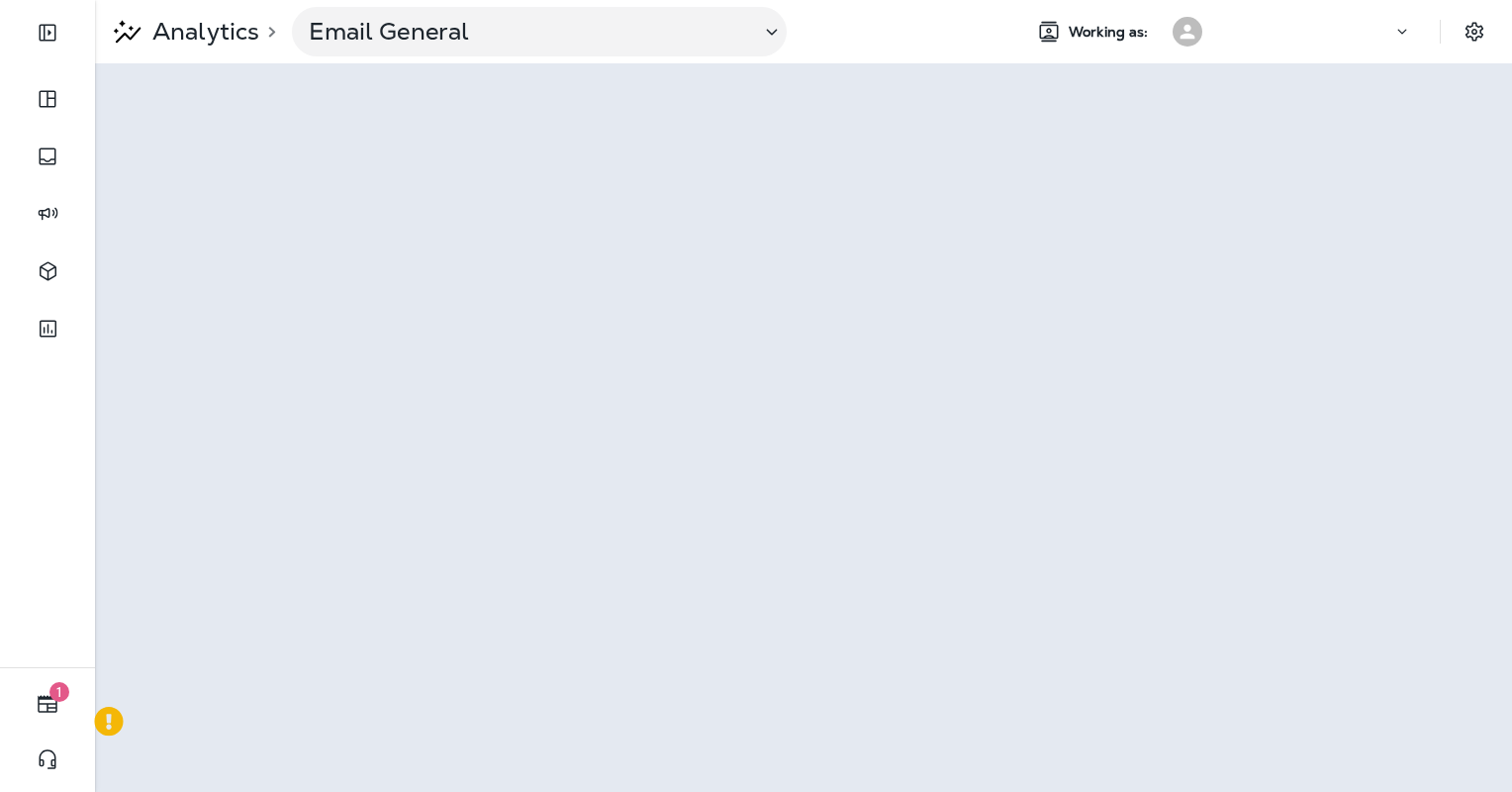 scroll, scrollTop: 0, scrollLeft: 0, axis: both 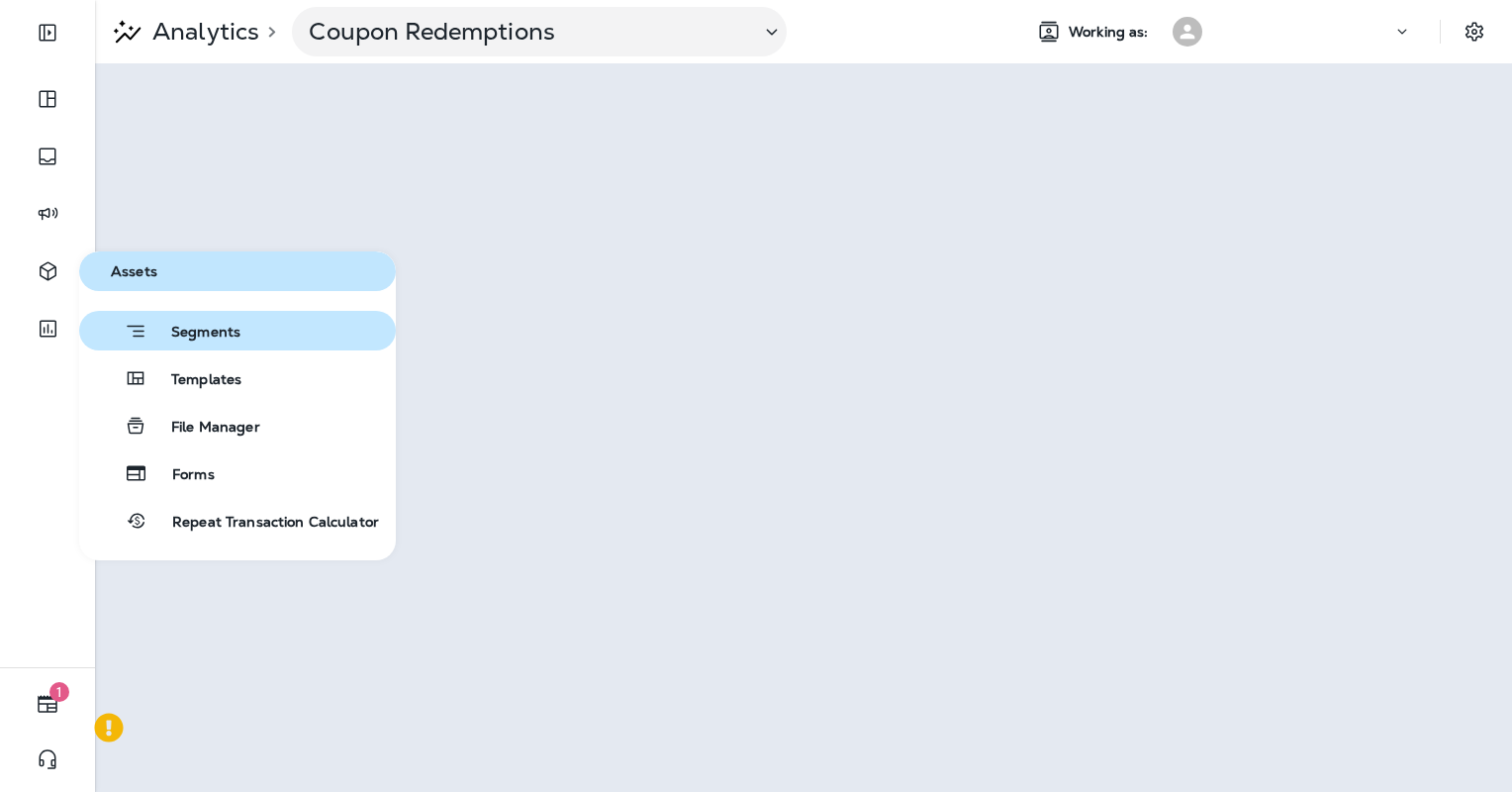 click on "Segments" at bounding box center (194, 334) 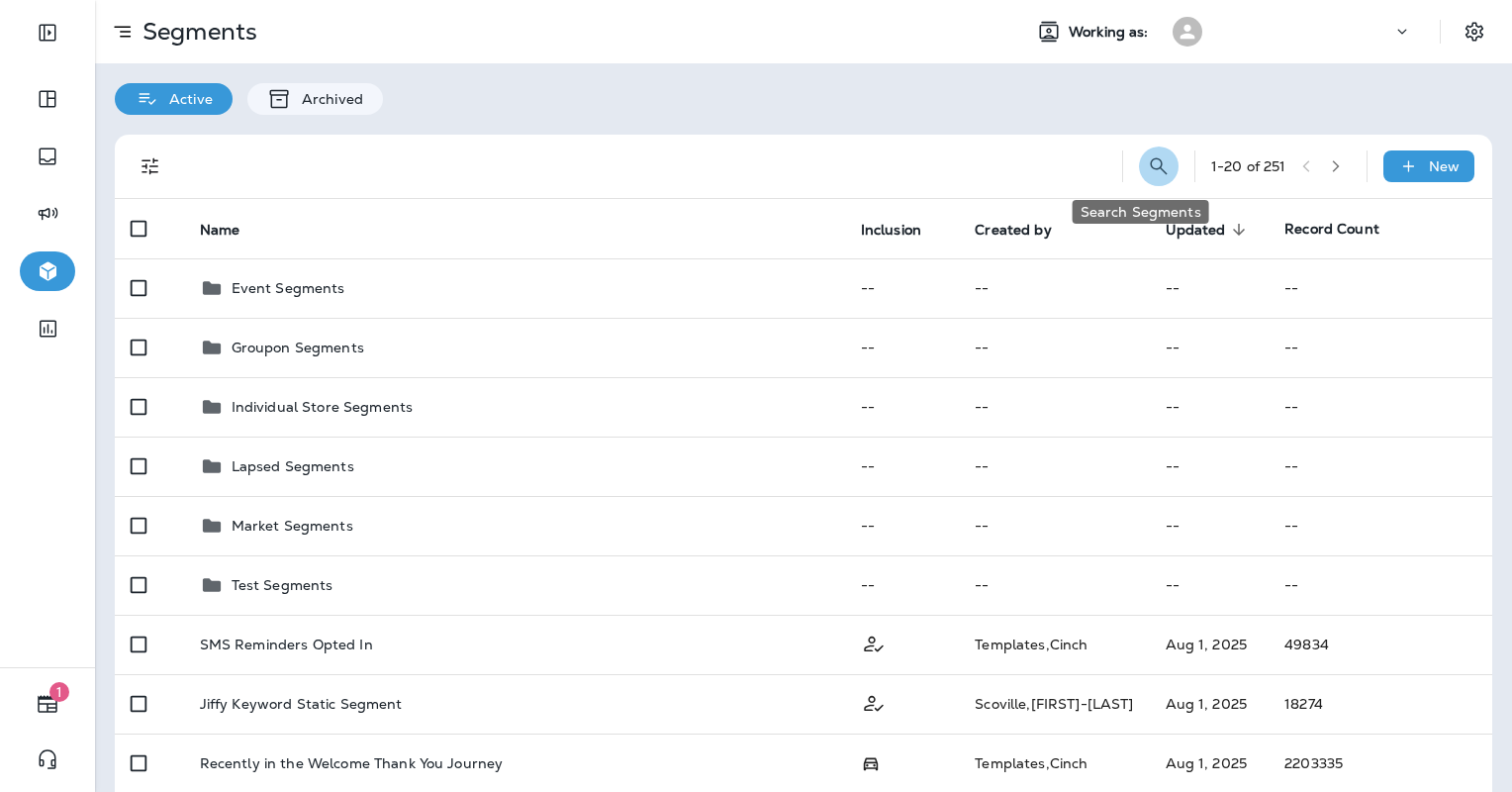 click 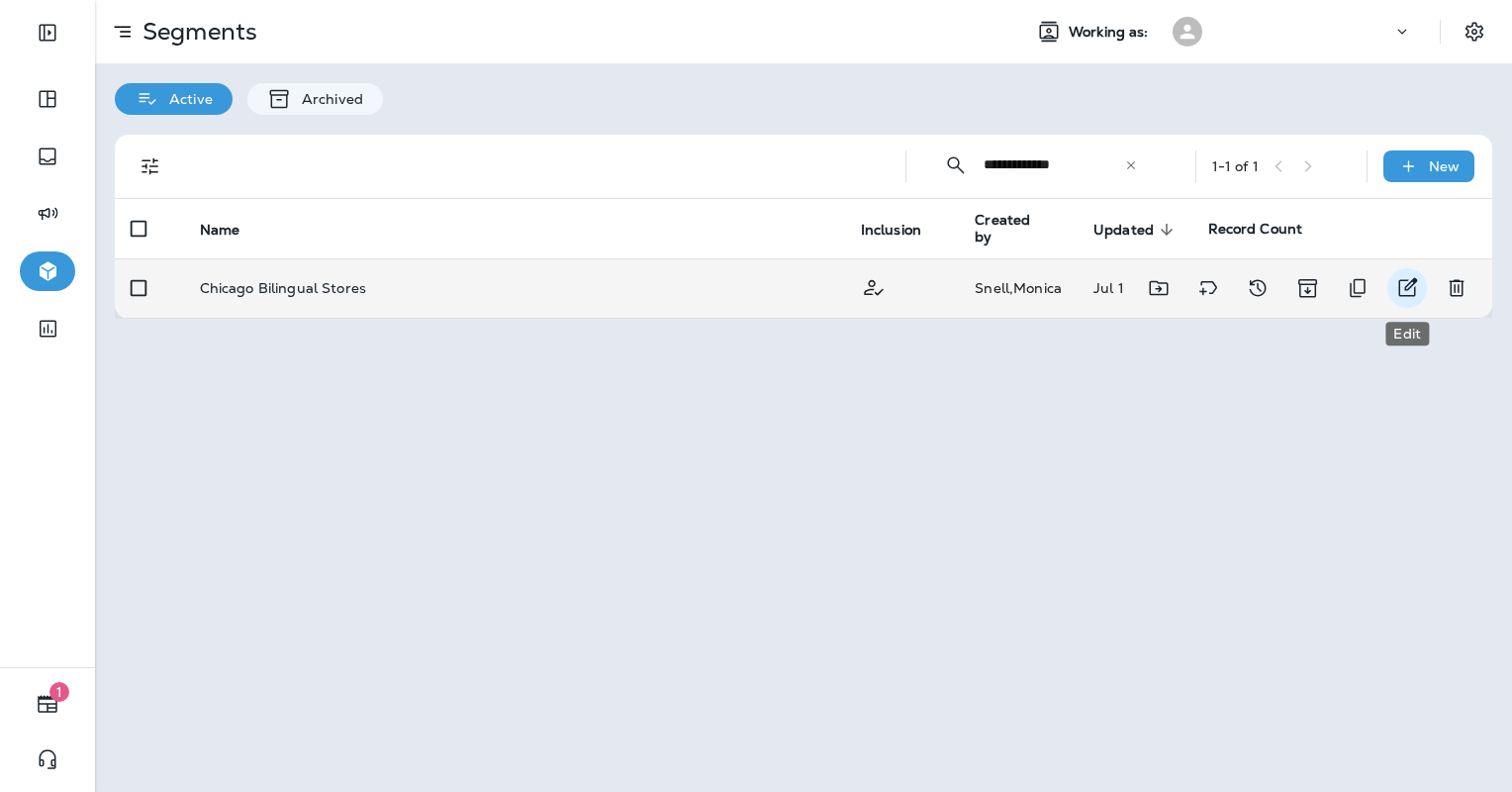 type on "**********" 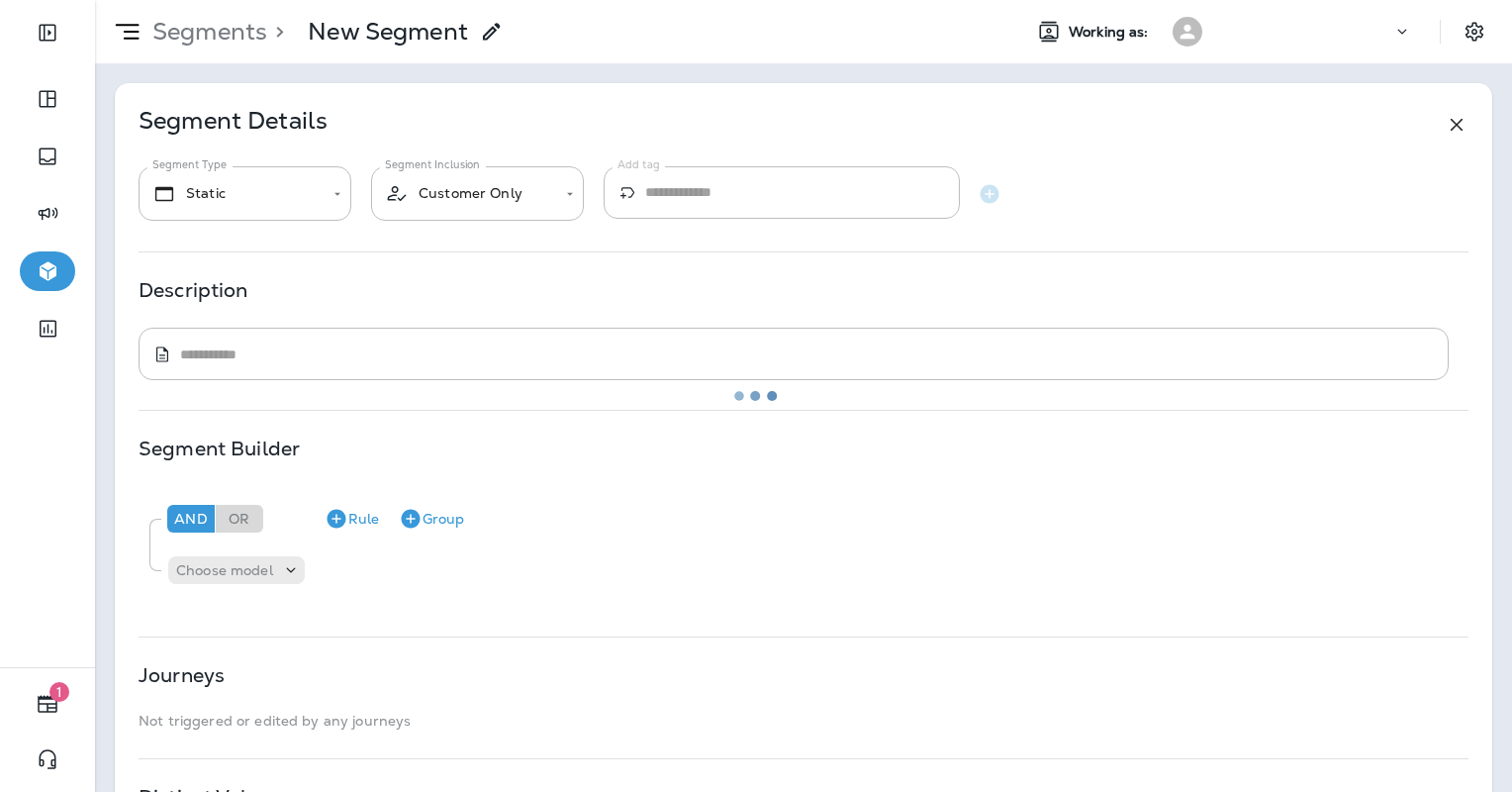 type on "*******" 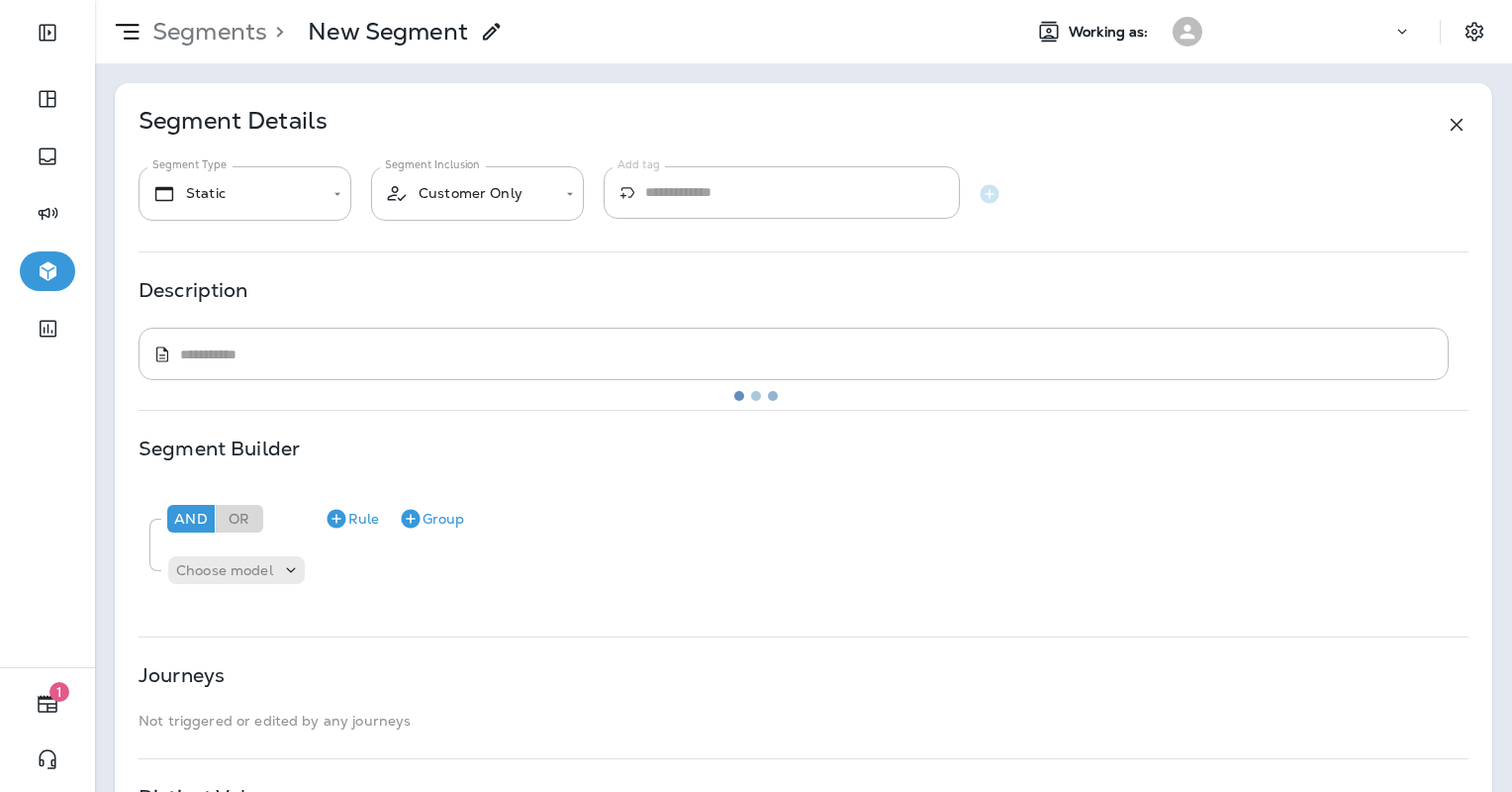type on "**********" 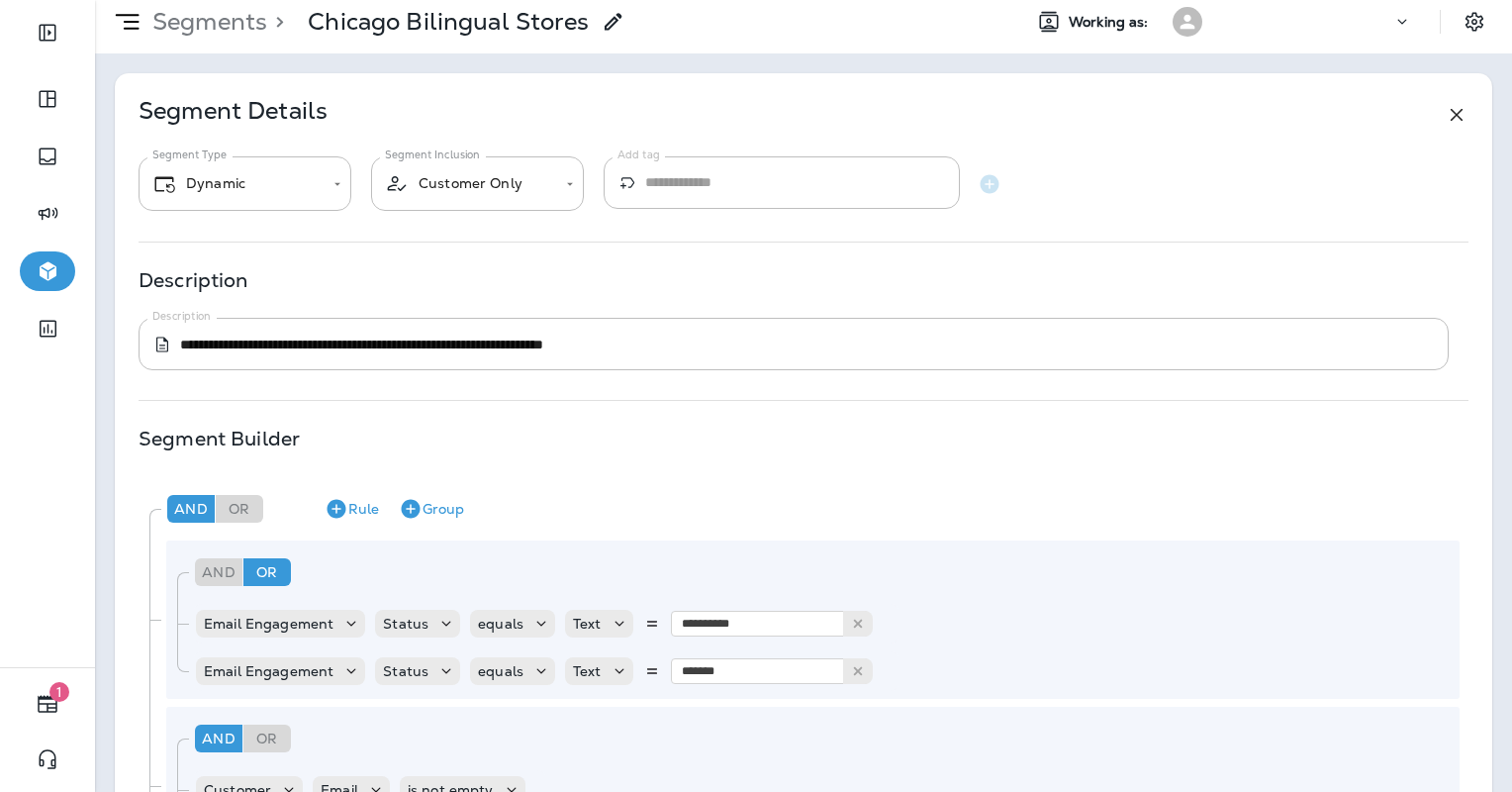 scroll, scrollTop: 0, scrollLeft: 0, axis: both 